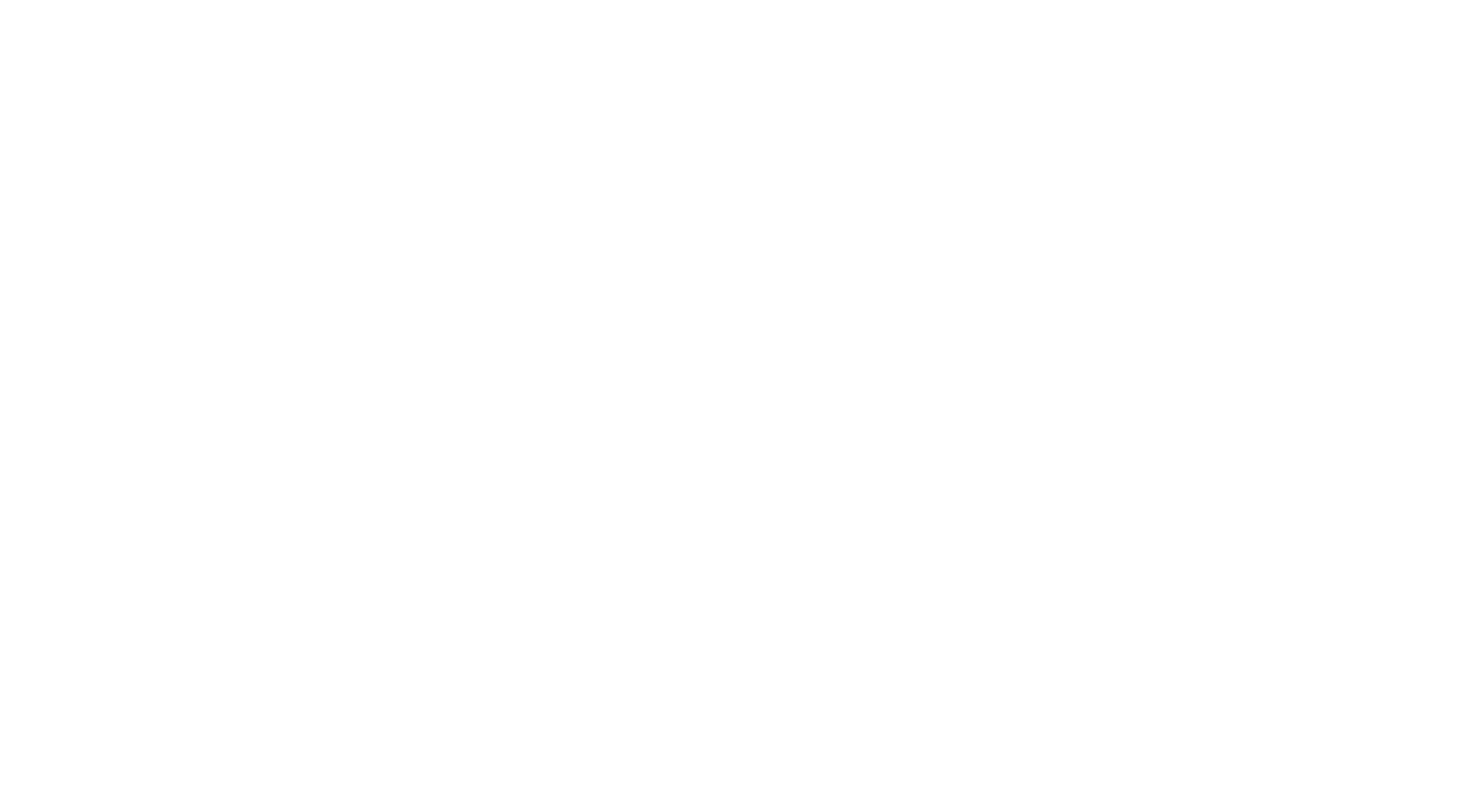 scroll, scrollTop: 0, scrollLeft: 0, axis: both 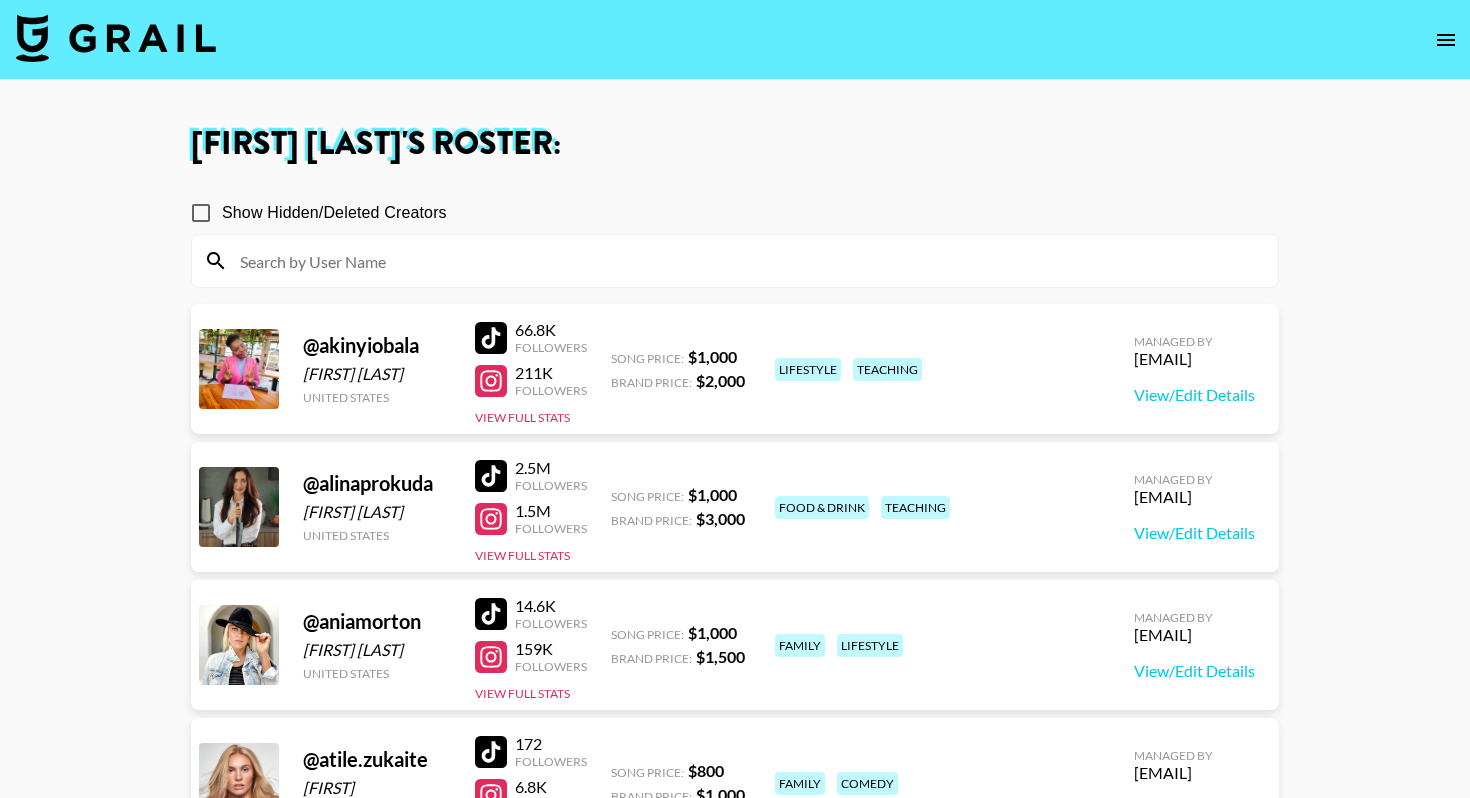 click at bounding box center [116, 38] 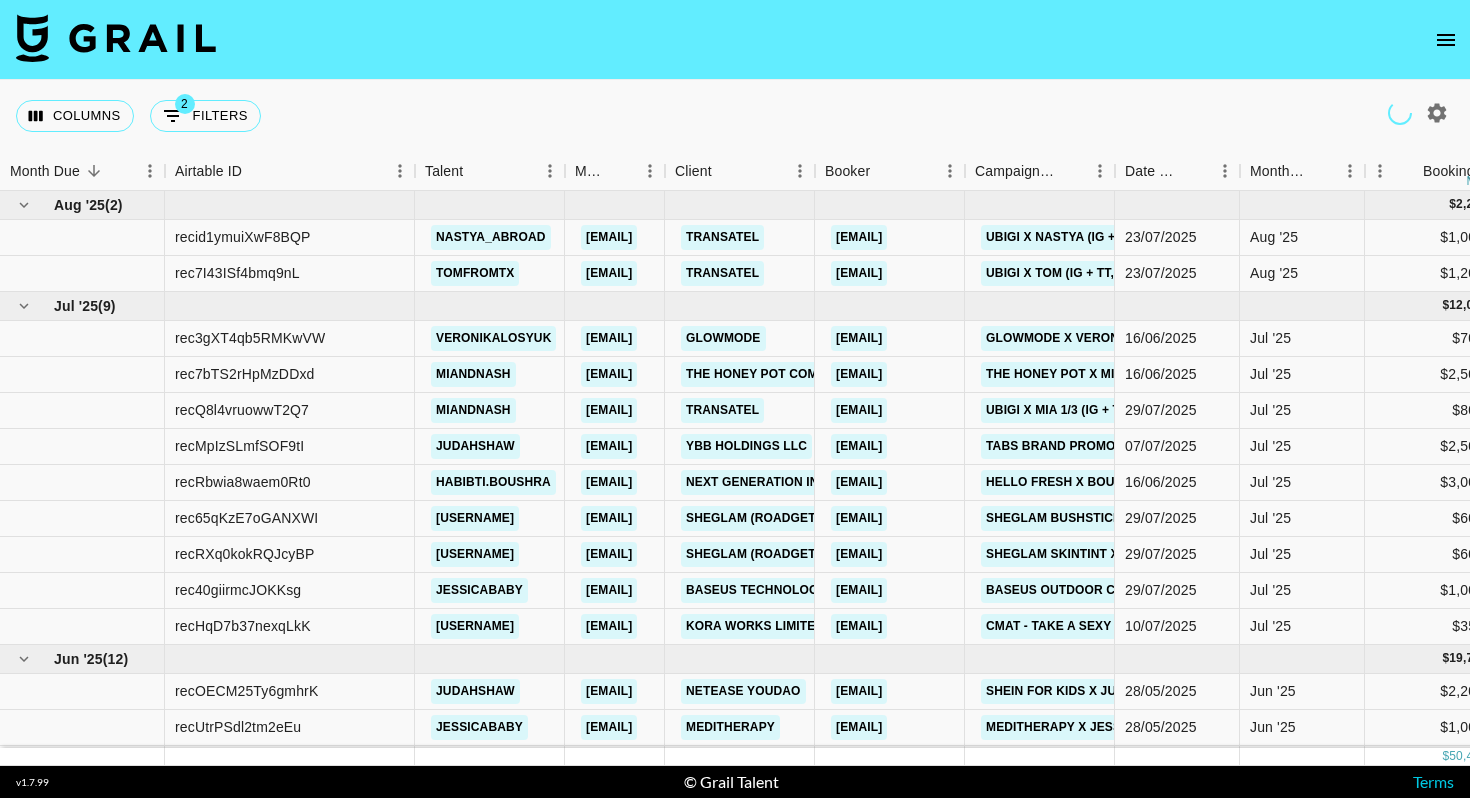click on "https://in.xero.com/[ID]" at bounding box center (3086, 237) 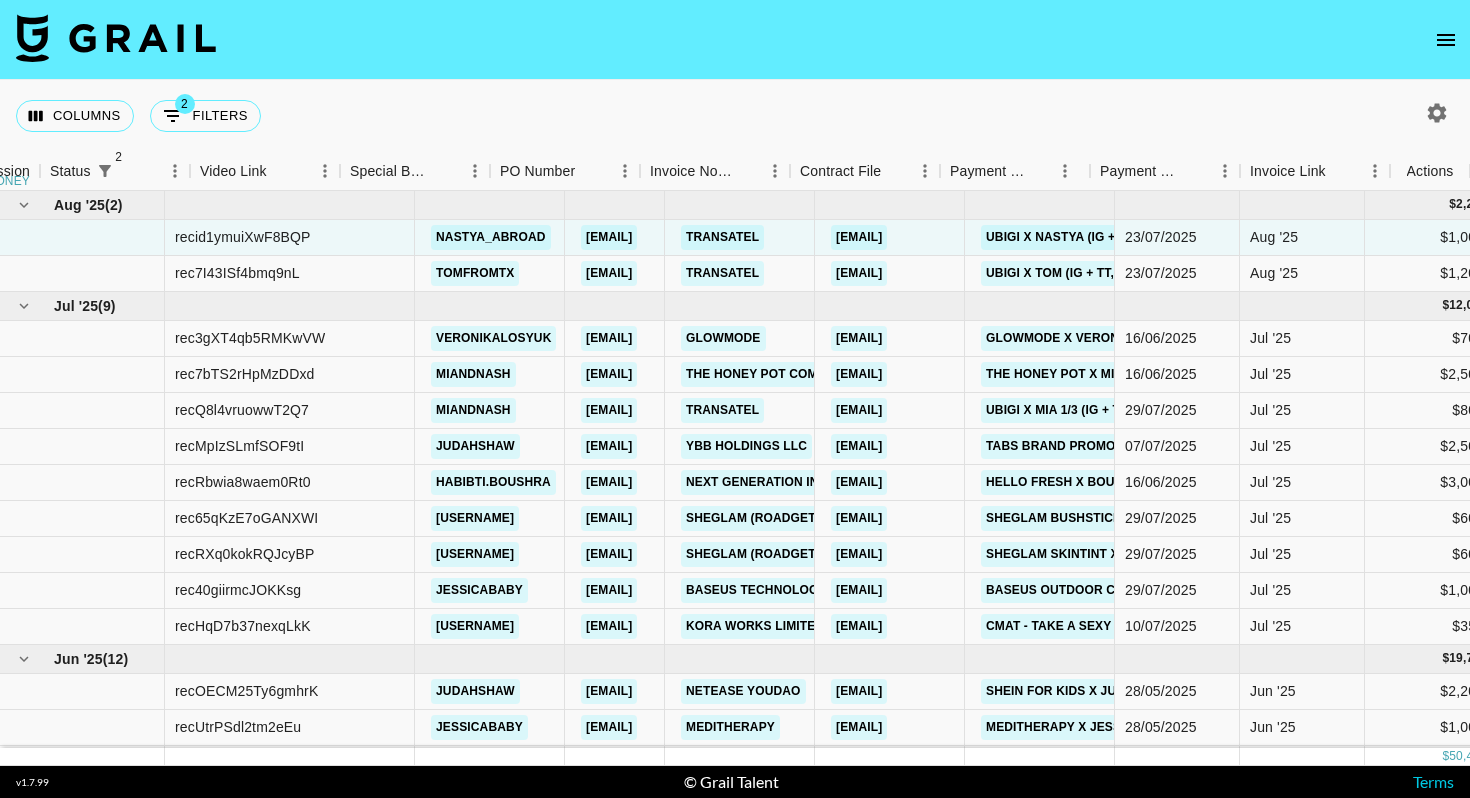 scroll, scrollTop: 0, scrollLeft: 1625, axis: horizontal 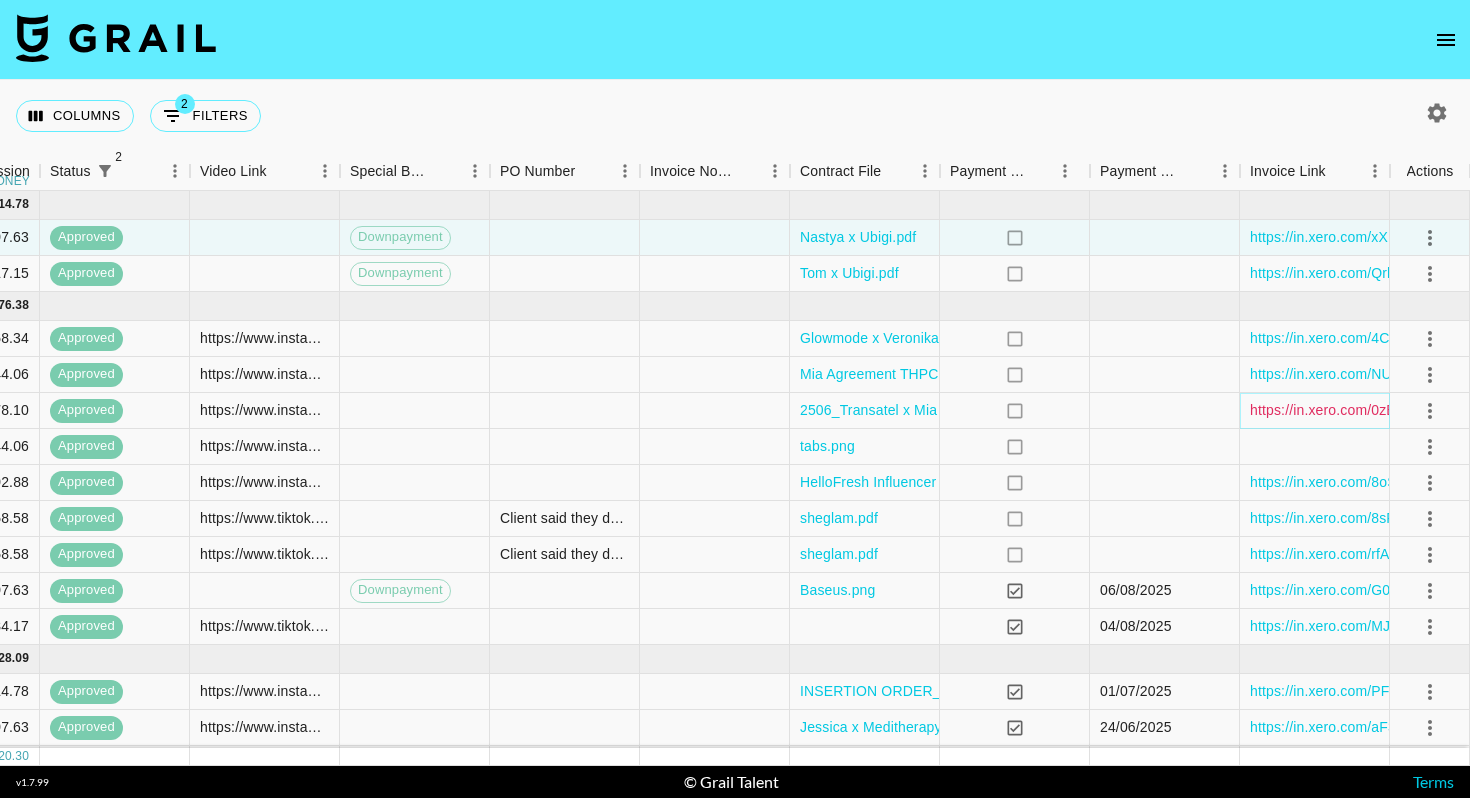 click on "https://in.xero.com/0zB9zbuVsXjk7vpsZxNIa24QoPpDY1UmJyW1VZRu" at bounding box center (1478, 410) 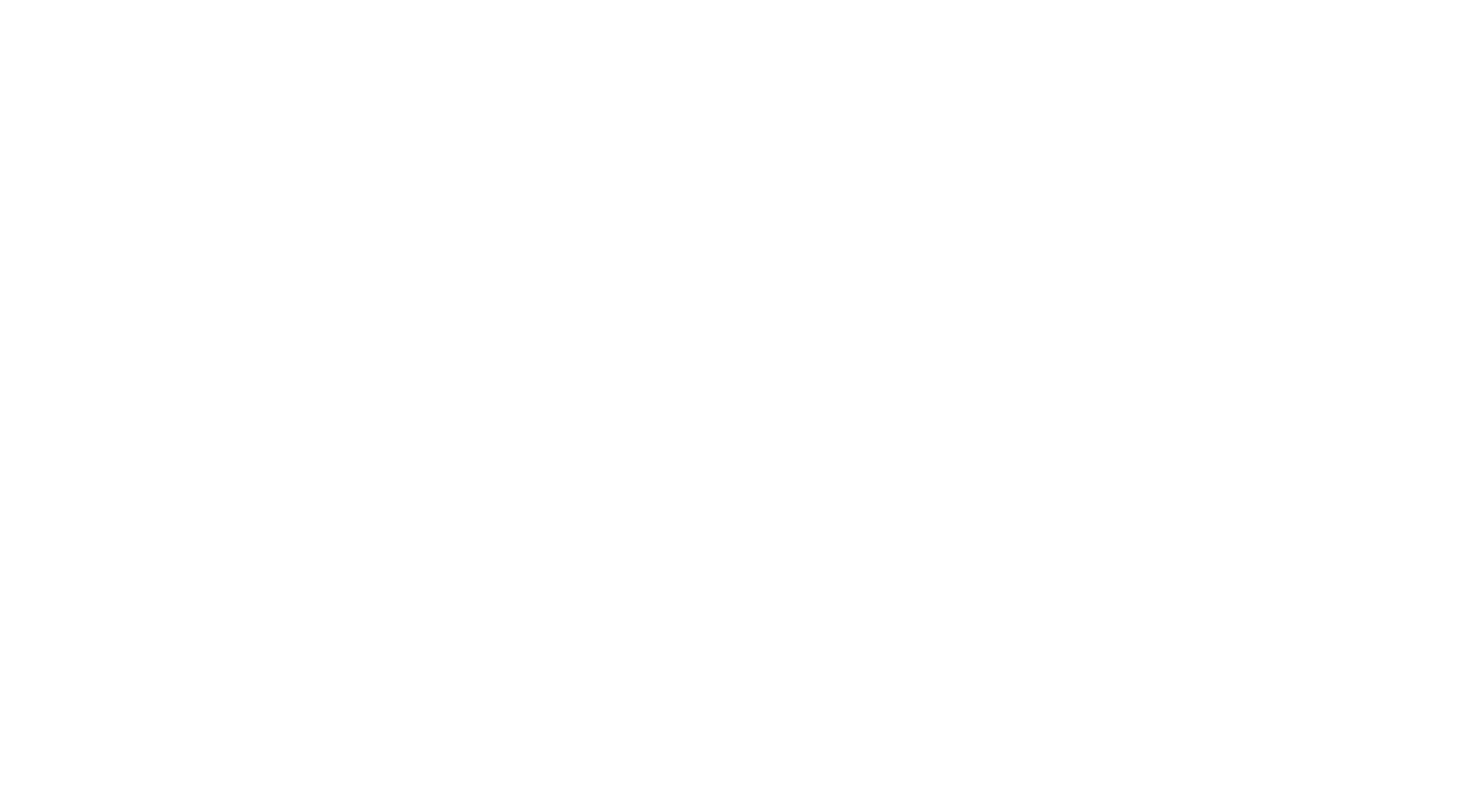 scroll, scrollTop: 0, scrollLeft: 0, axis: both 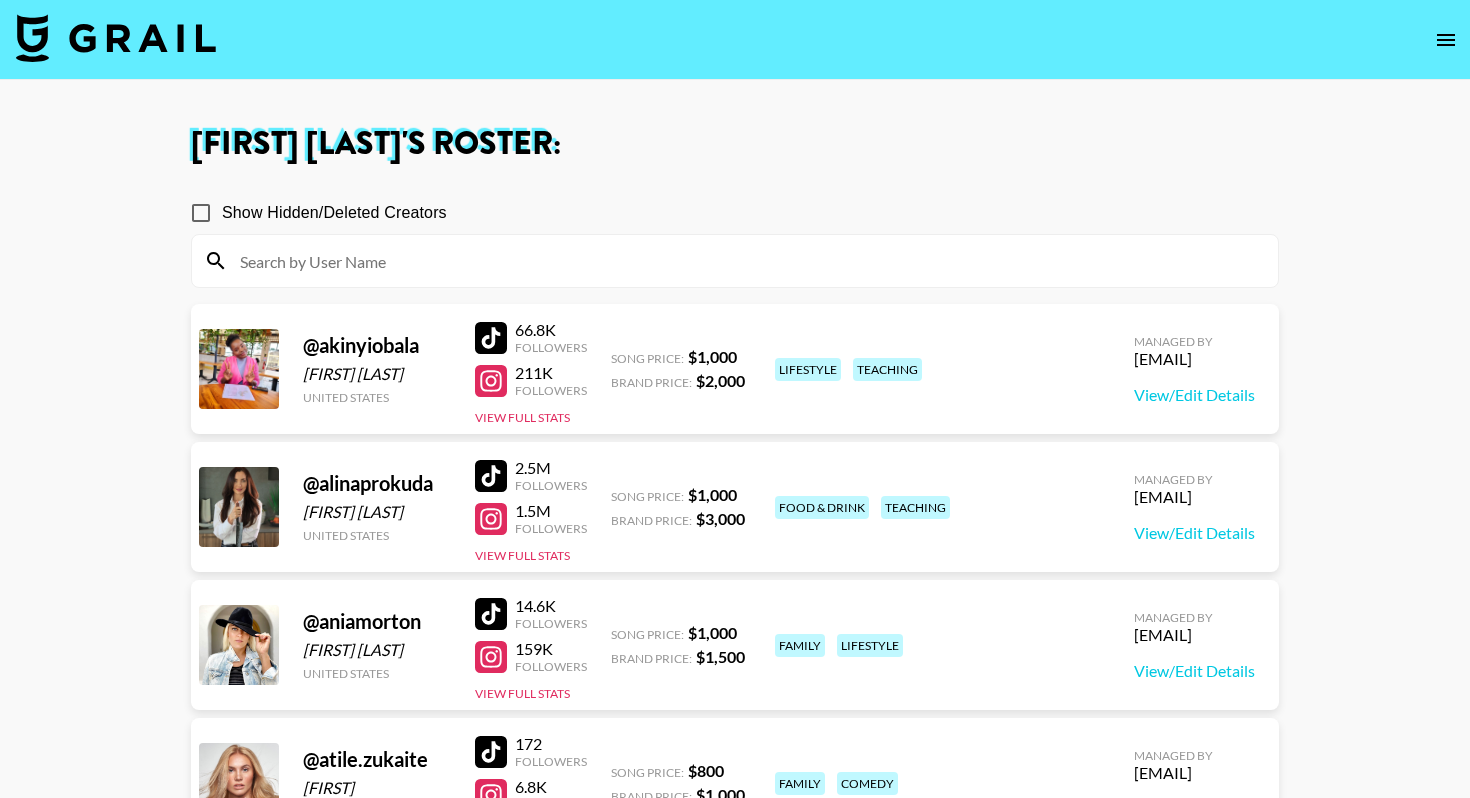 click at bounding box center (116, 38) 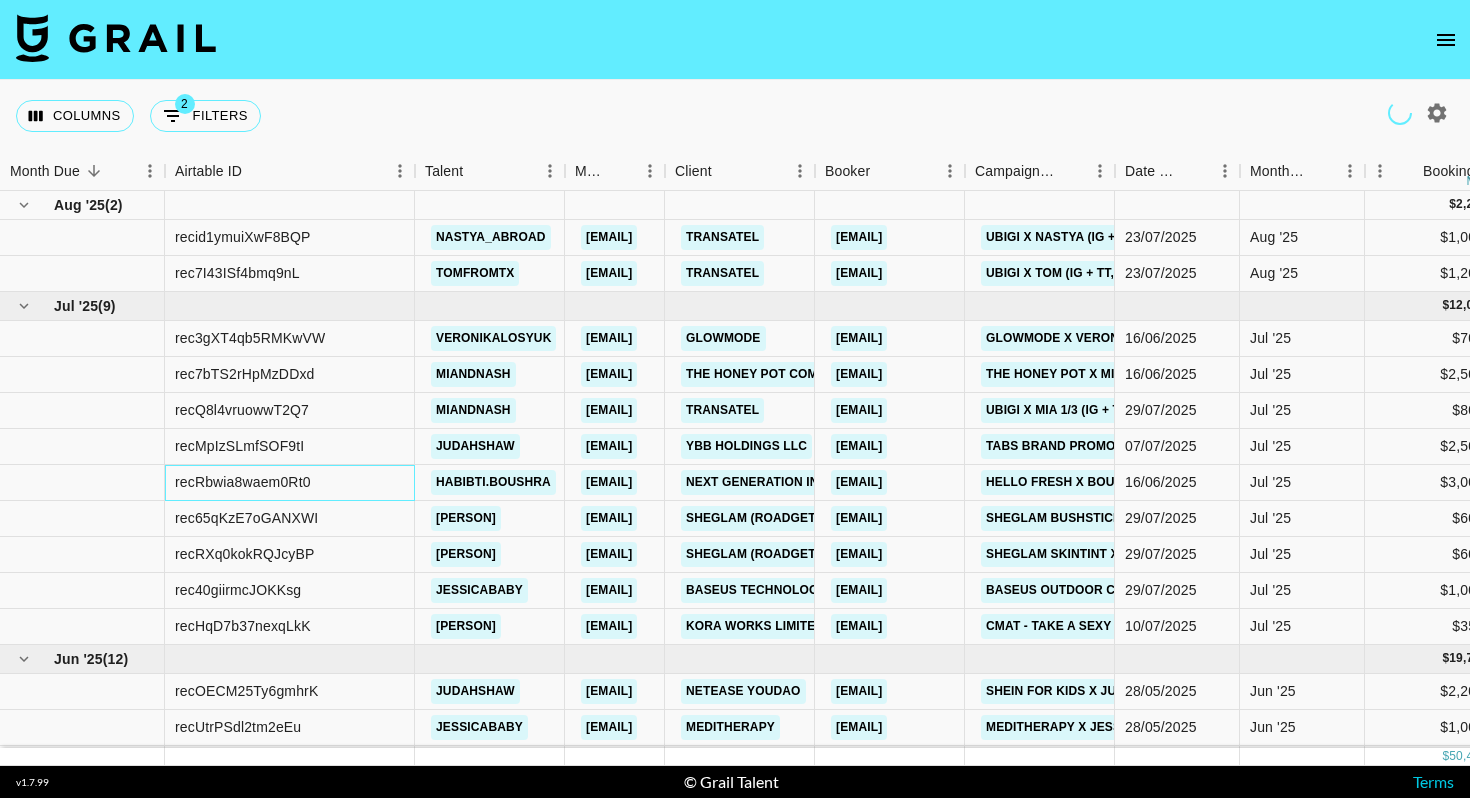 click on "recRbwia8waem0Rt0" at bounding box center (290, 483) 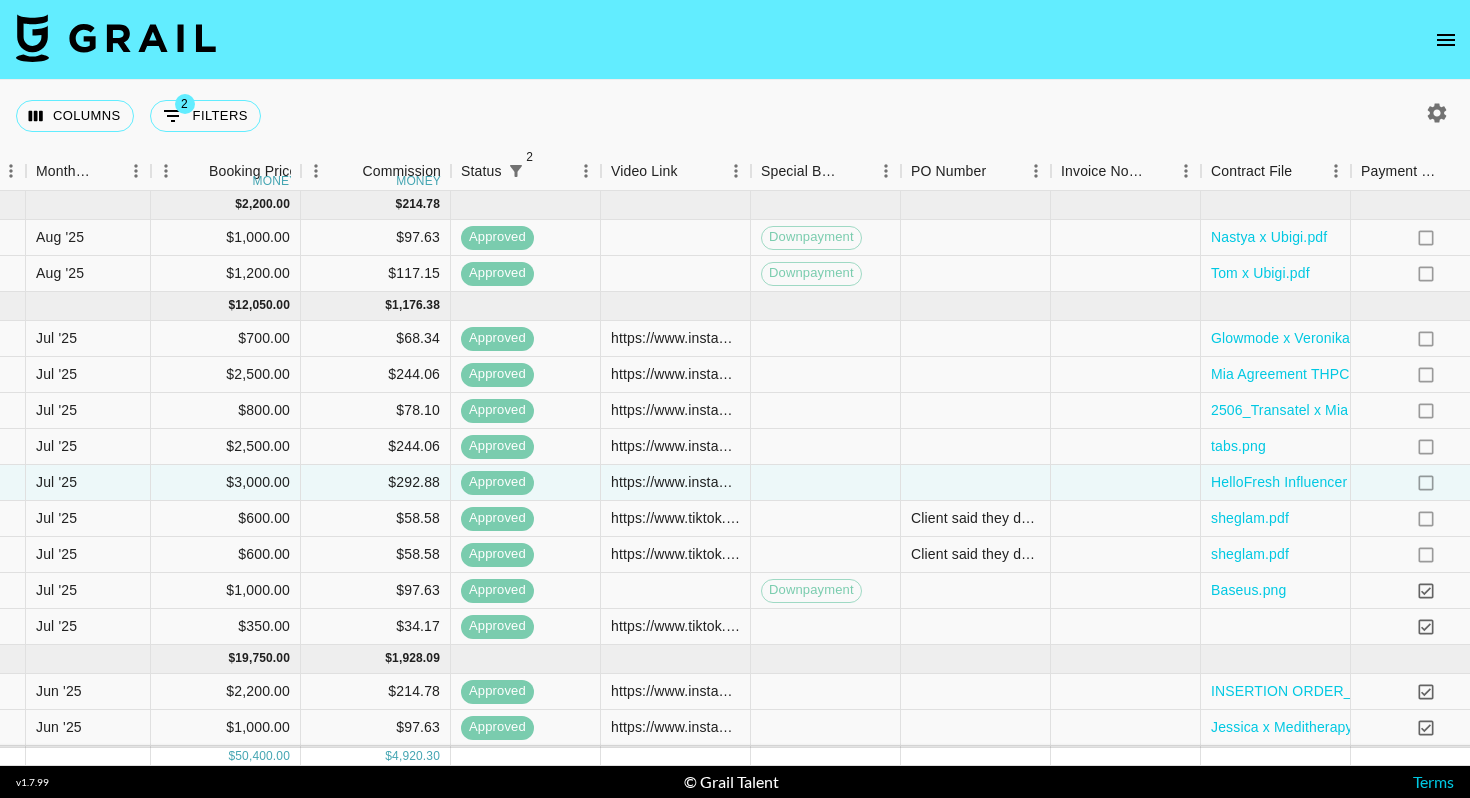 scroll, scrollTop: 0, scrollLeft: 1625, axis: horizontal 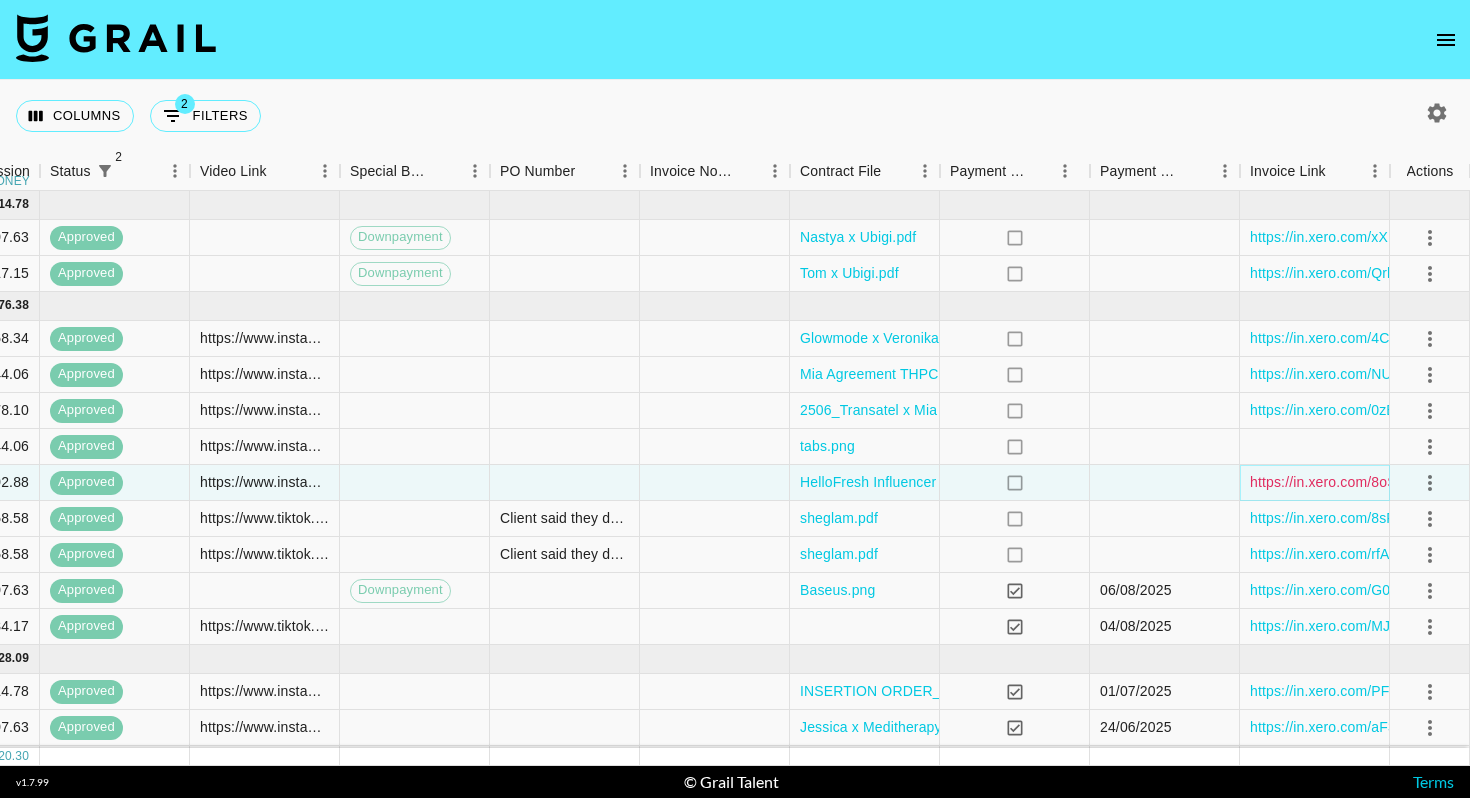 click on "https://in.xero.com/8oSD3gD8Fw6yBG88PIjd8PamOBr2L0mADZQ8gu9M" at bounding box center [1483, 482] 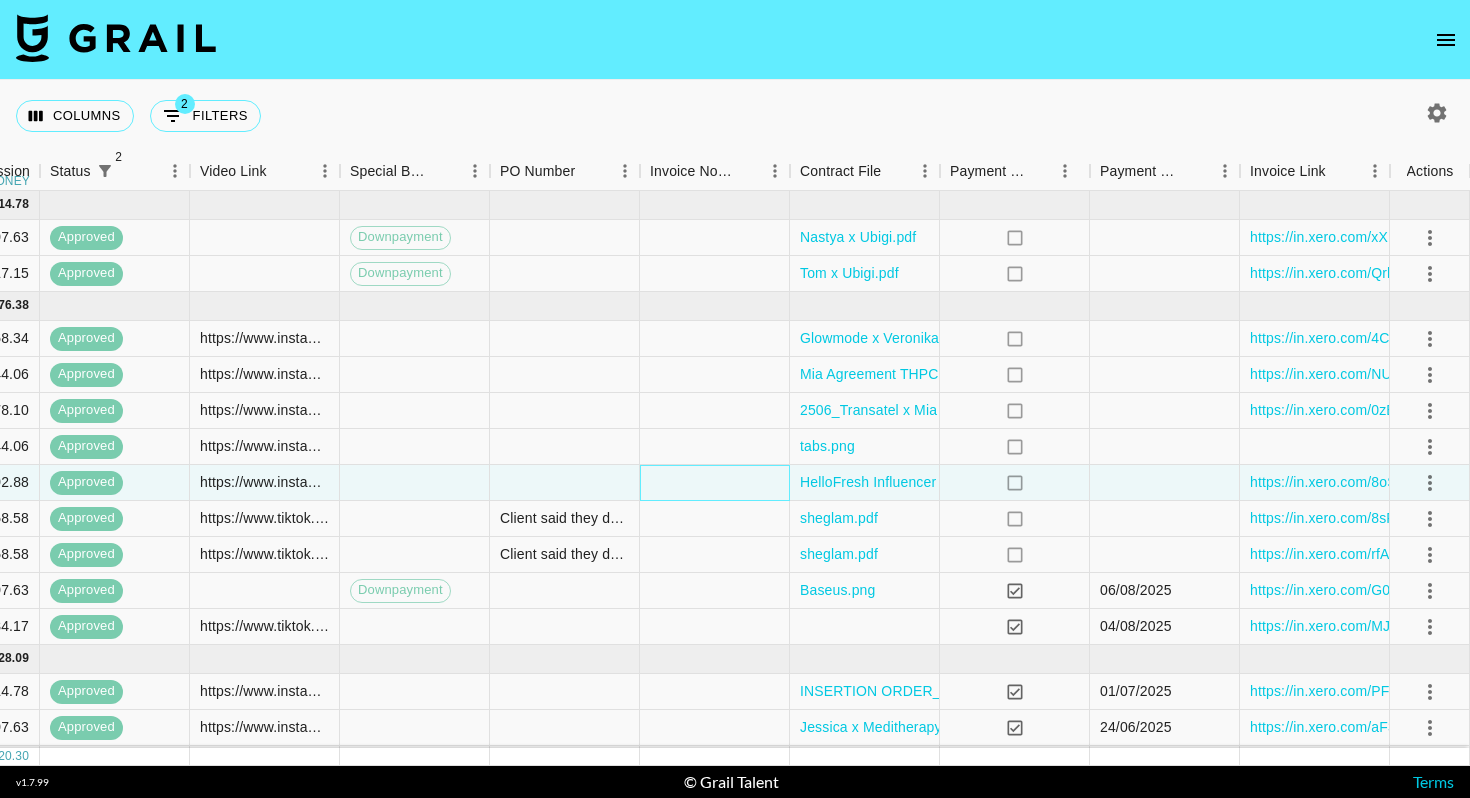click at bounding box center [715, 483] 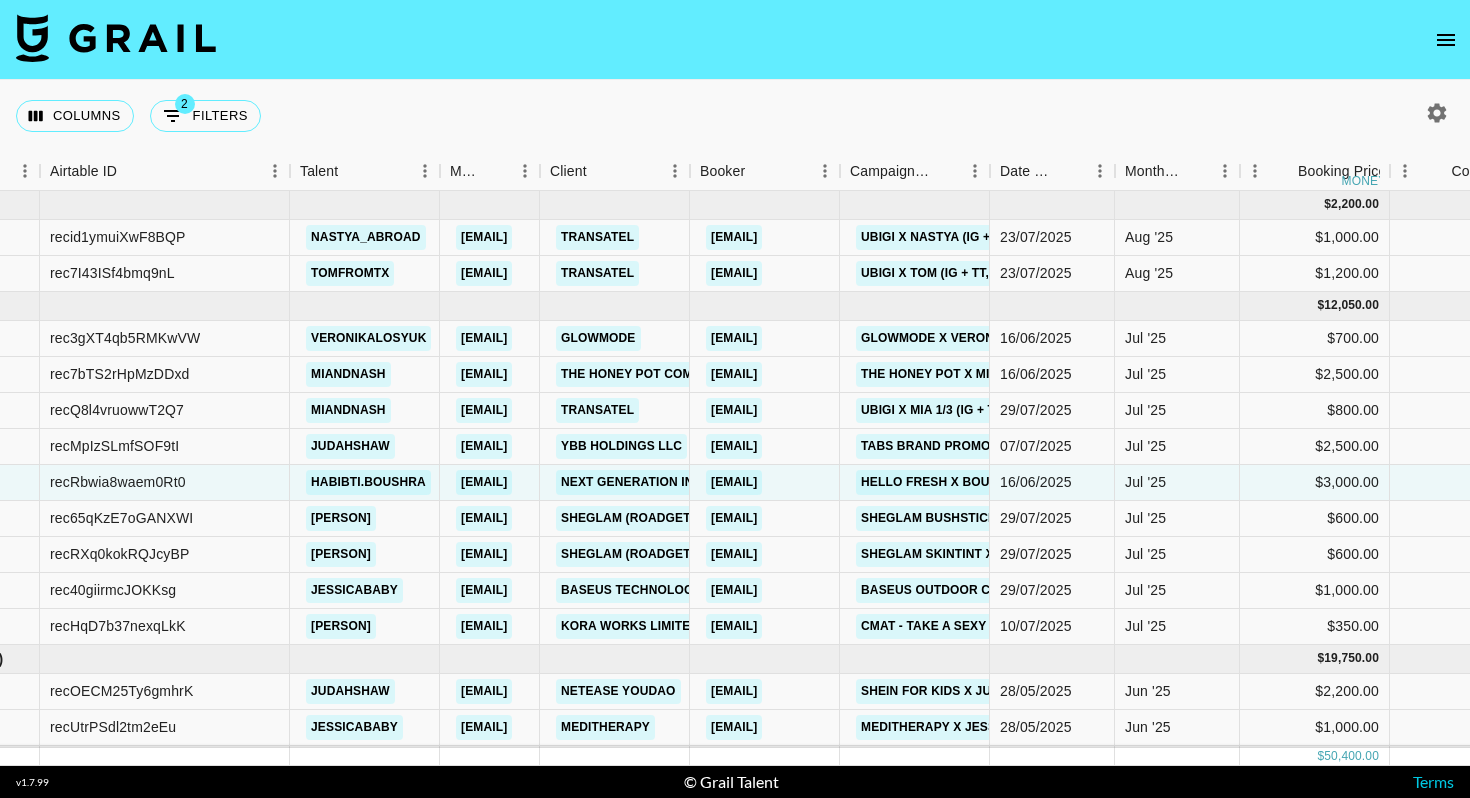 scroll, scrollTop: 0, scrollLeft: 0, axis: both 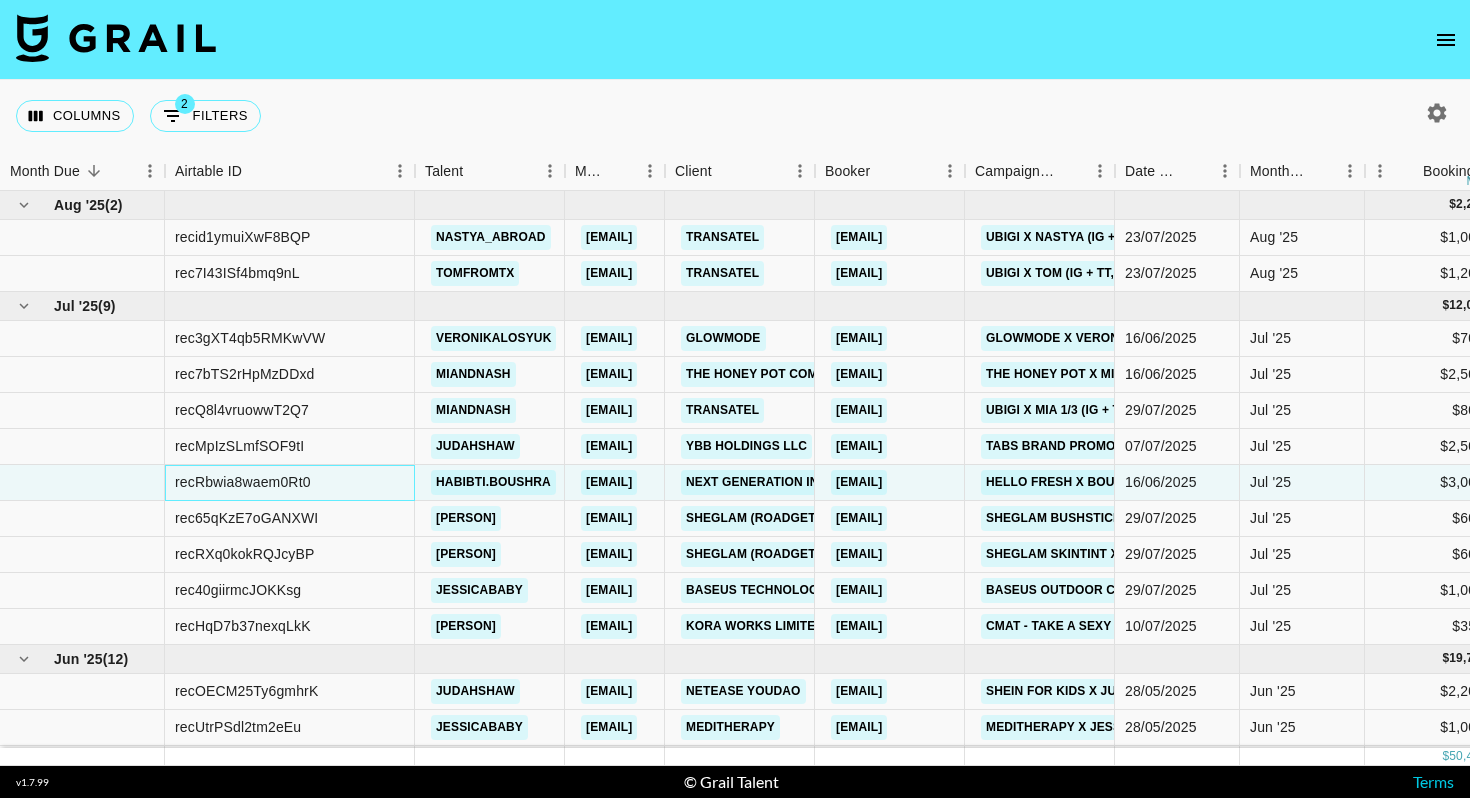 click on "recRbwia8waem0Rt0" at bounding box center (290, 483) 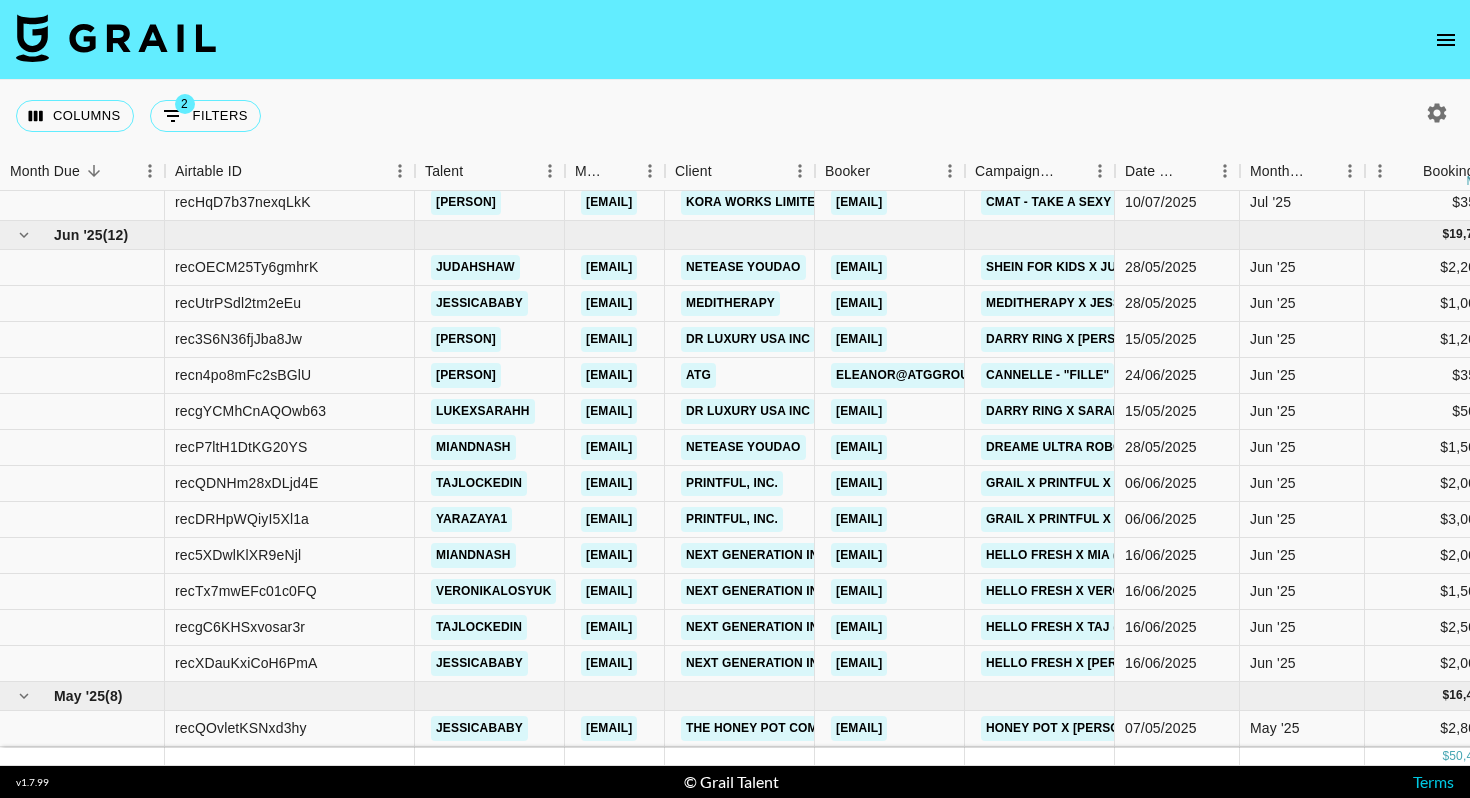 scroll, scrollTop: 421, scrollLeft: 0, axis: vertical 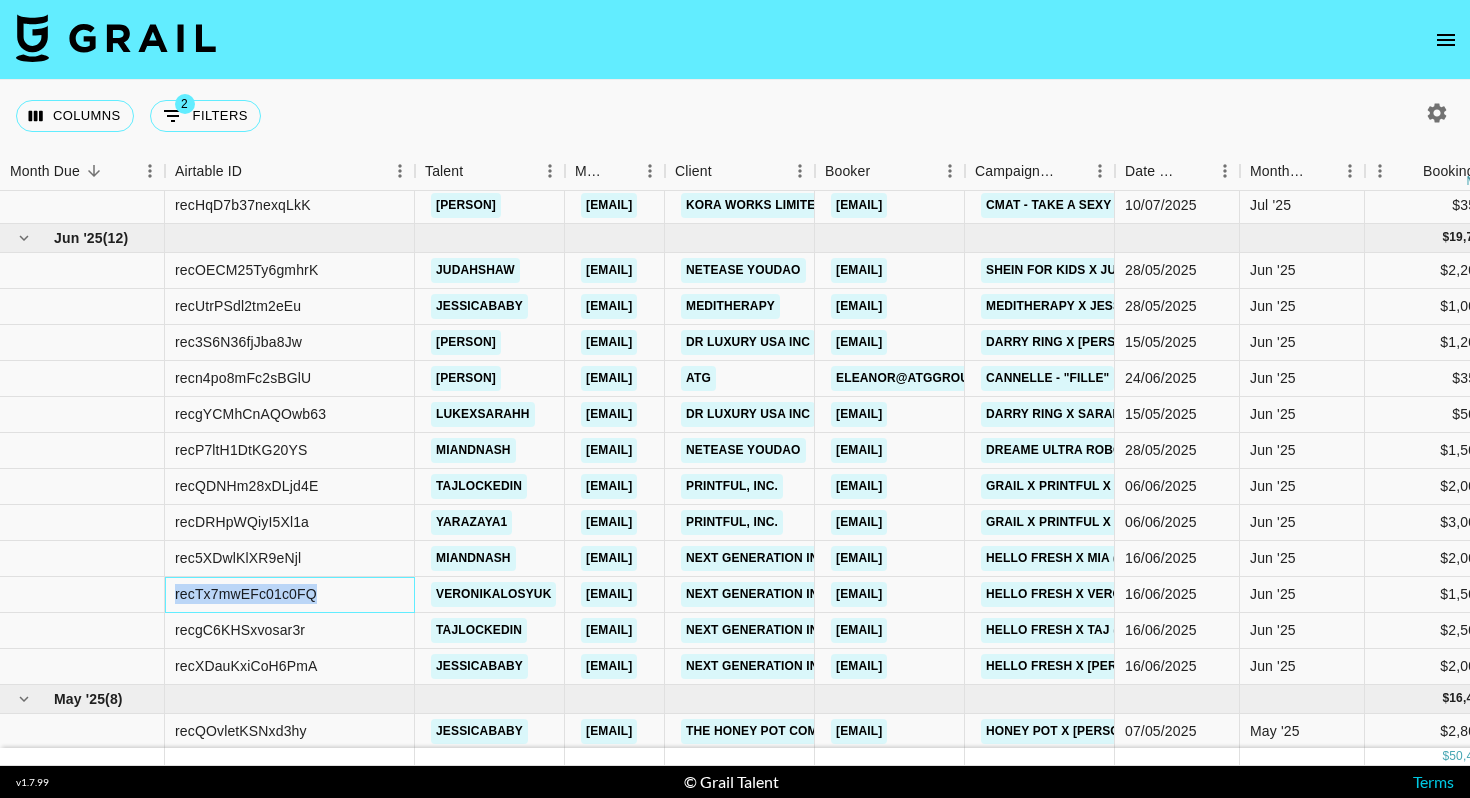 drag, startPoint x: 346, startPoint y: 601, endPoint x: 170, endPoint y: 598, distance: 176.02557 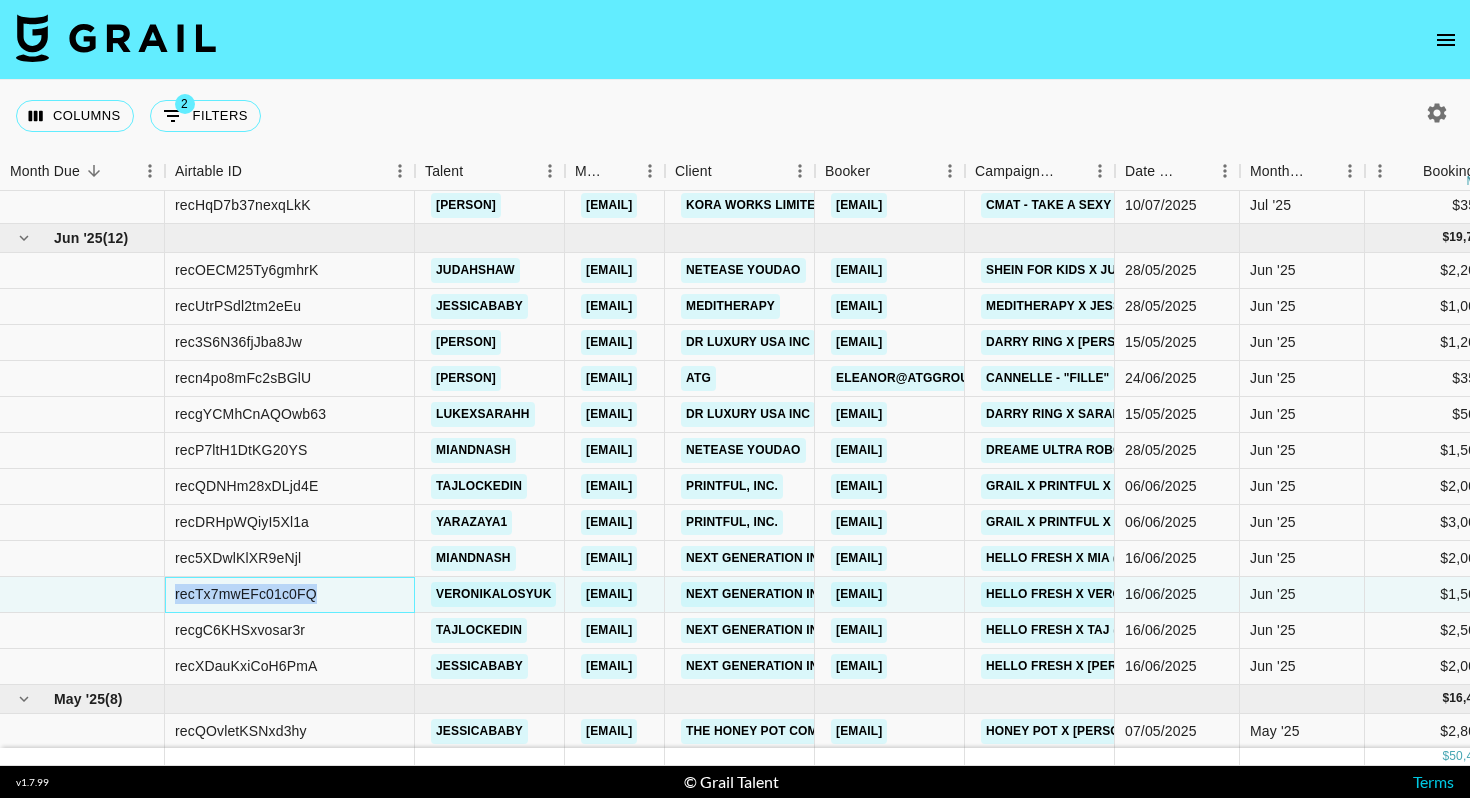 copy on "recTx7mwEFc01c0FQ" 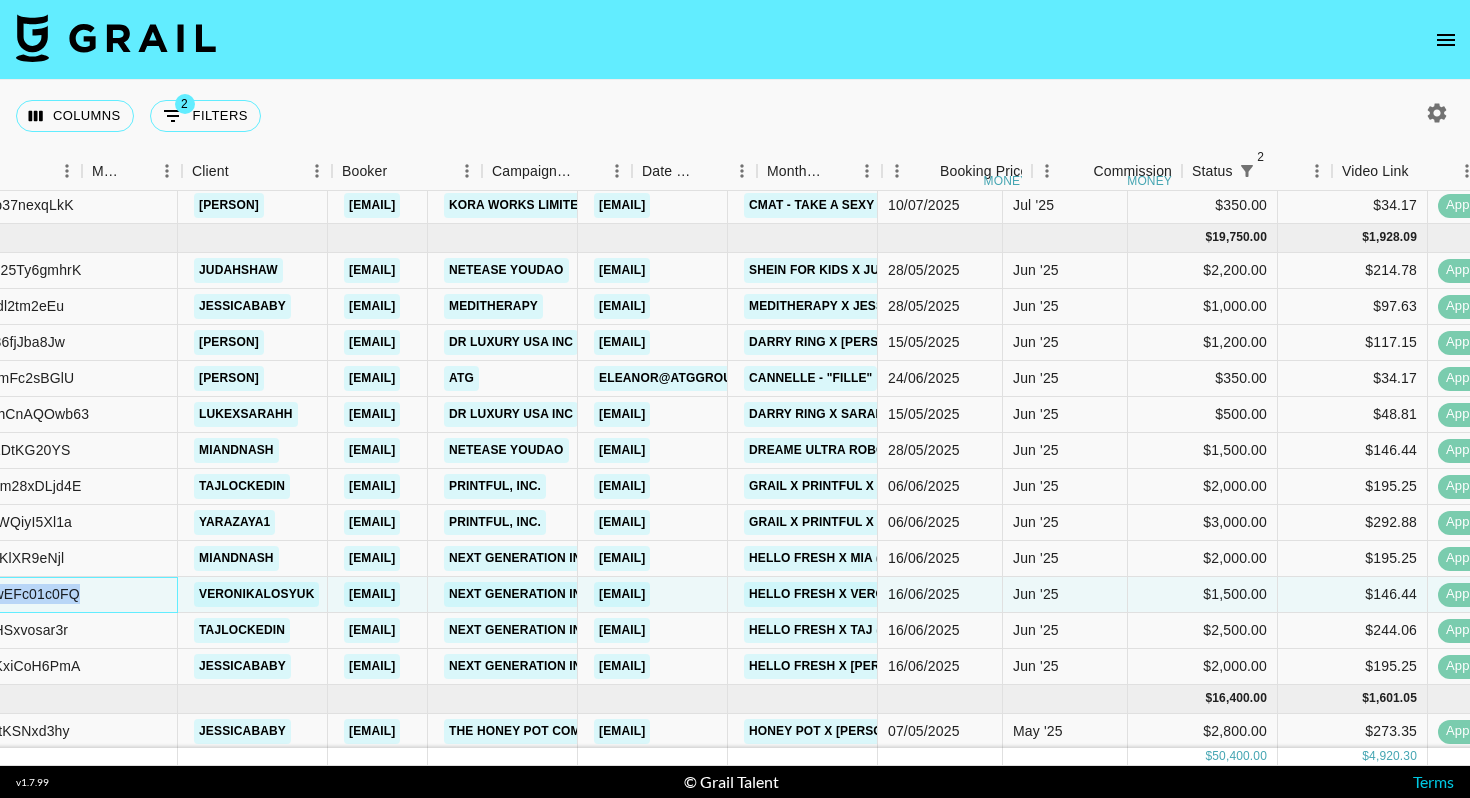 scroll, scrollTop: 421, scrollLeft: 0, axis: vertical 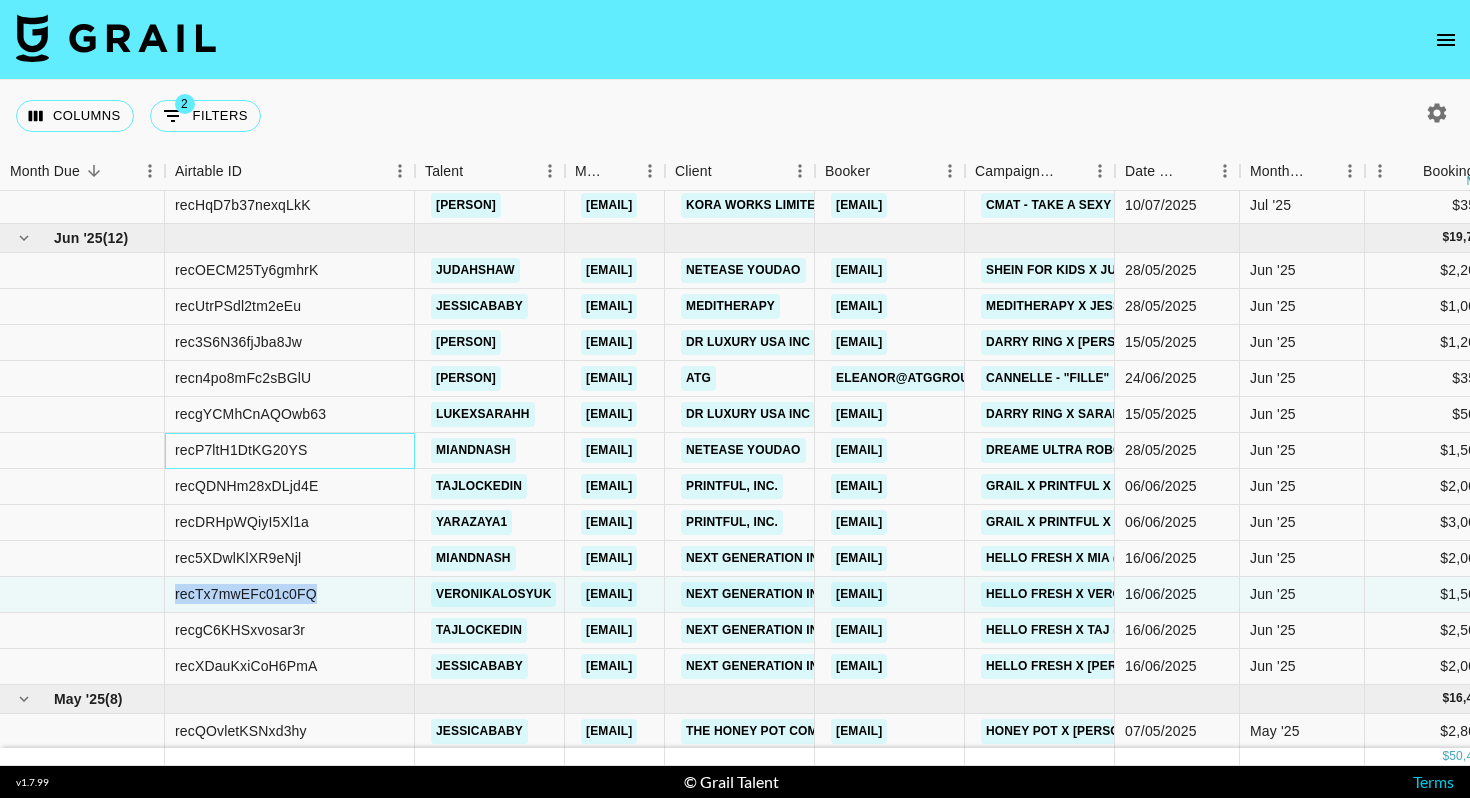 click on "recP7ltH1DtKG20YS" at bounding box center (290, 451) 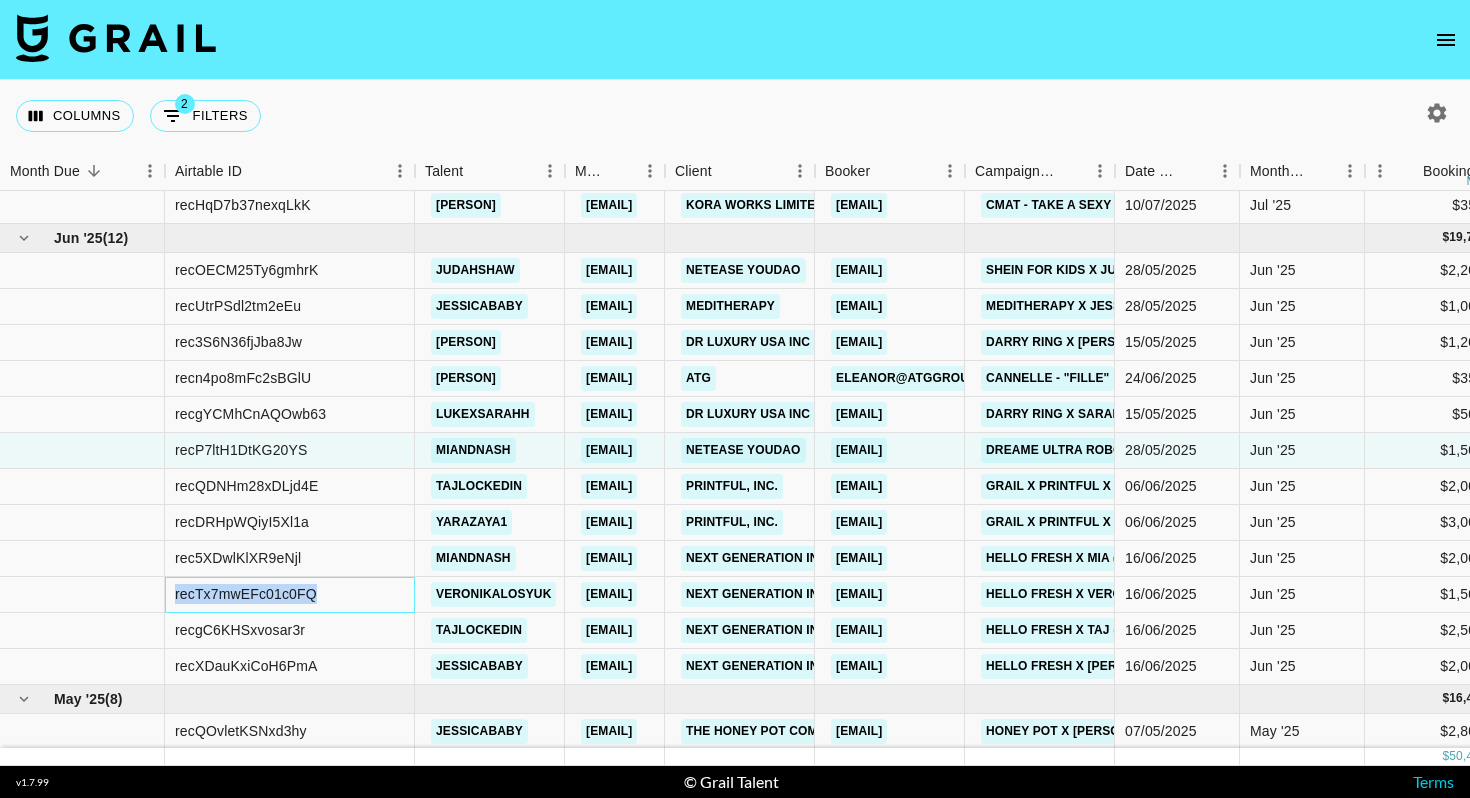 click on "recTx7mwEFc01c0FQ" at bounding box center [290, 595] 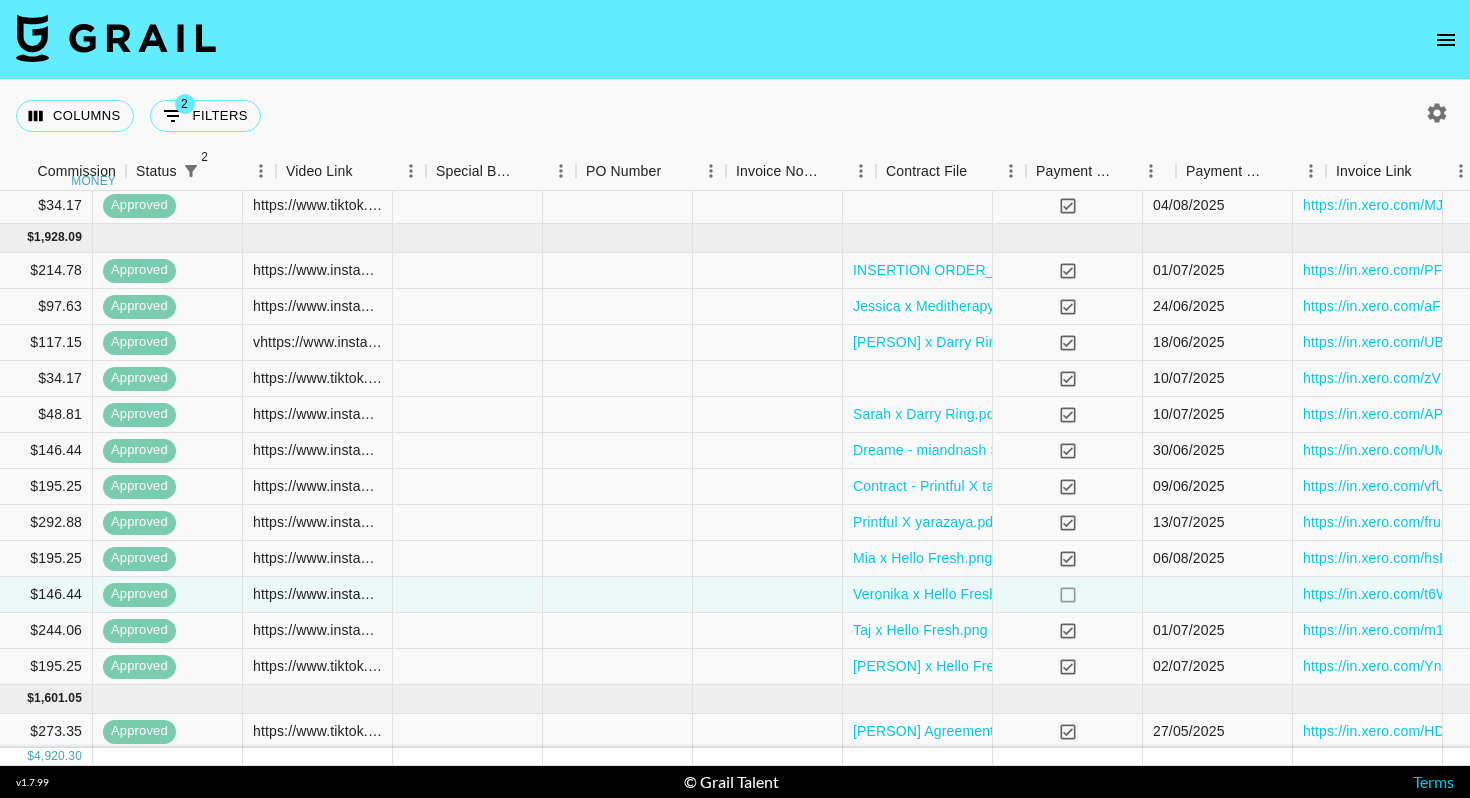 scroll, scrollTop: 421, scrollLeft: 1625, axis: both 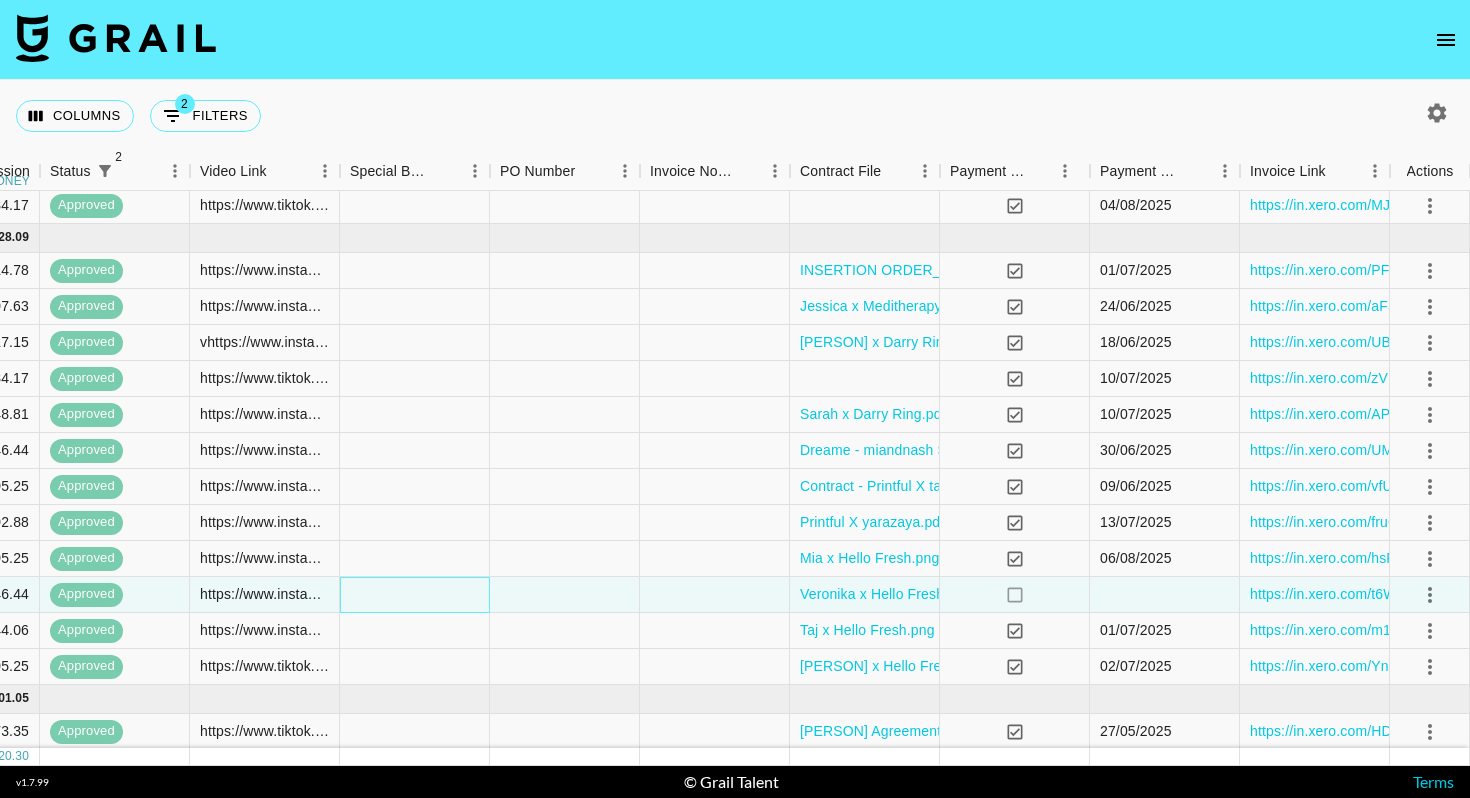click at bounding box center [415, 595] 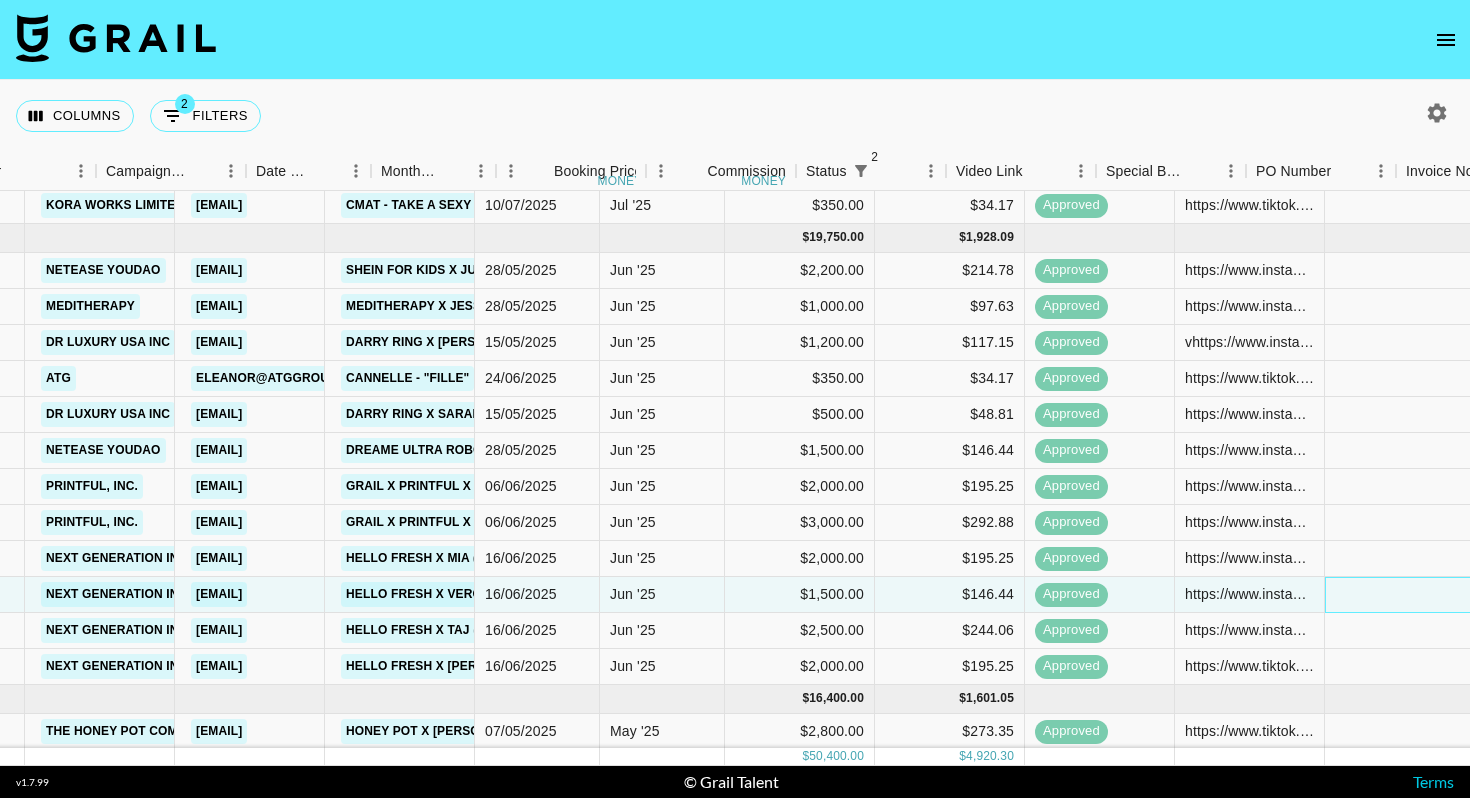 scroll, scrollTop: 421, scrollLeft: 0, axis: vertical 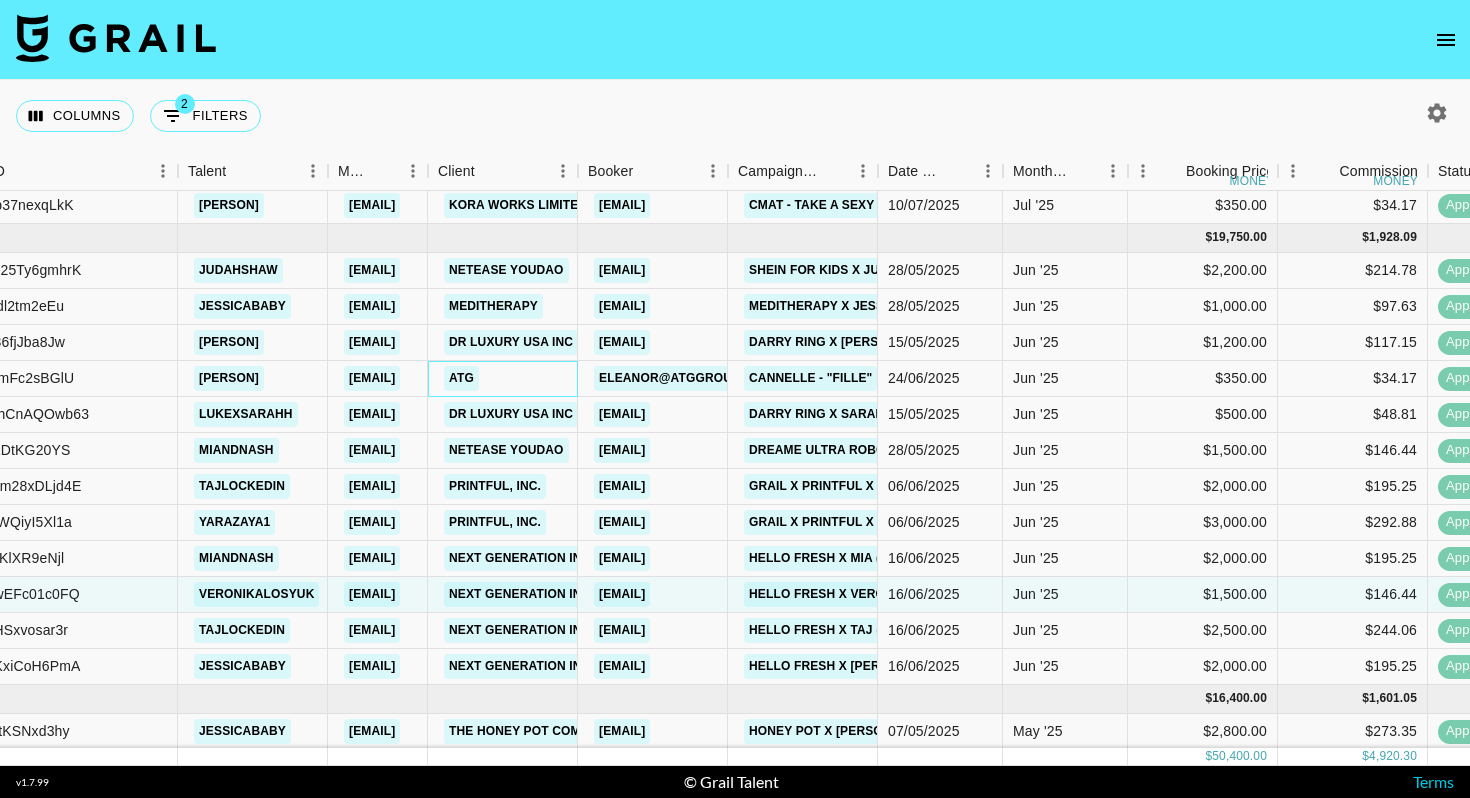 click on "ATG" at bounding box center [503, 379] 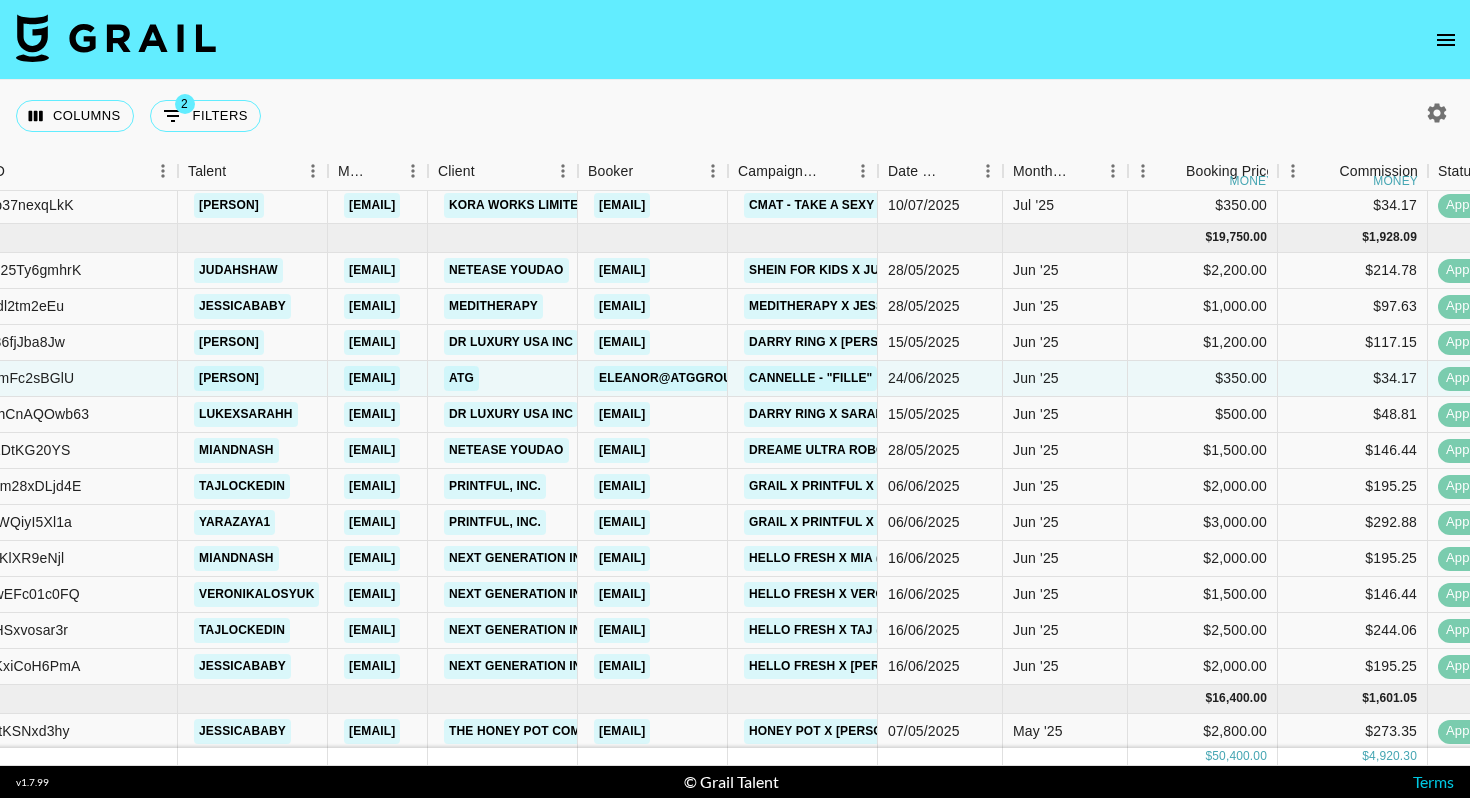 click on "Columns 2 Filters + Booking" at bounding box center (142, 116) 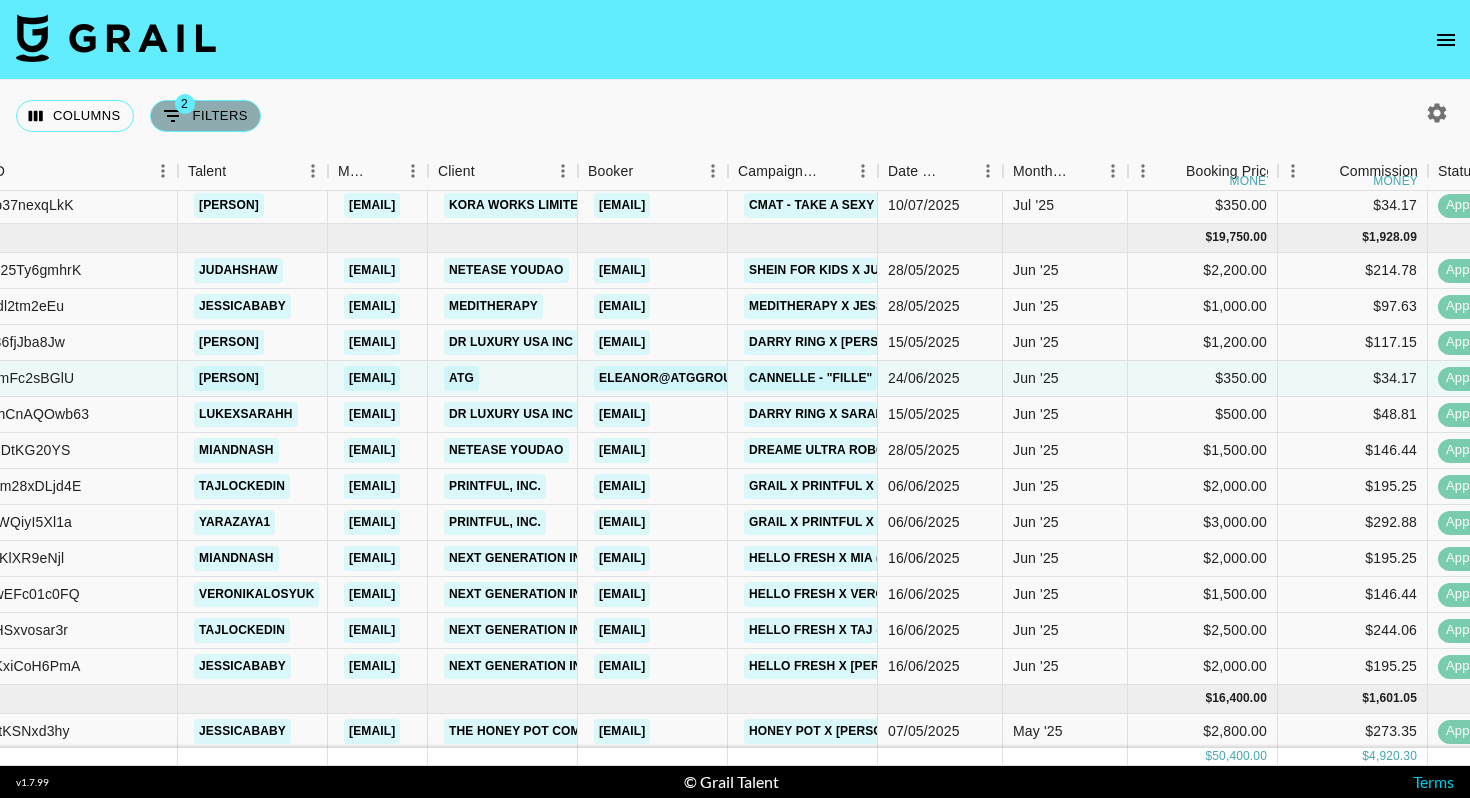click on "2 Filters" at bounding box center (205, 116) 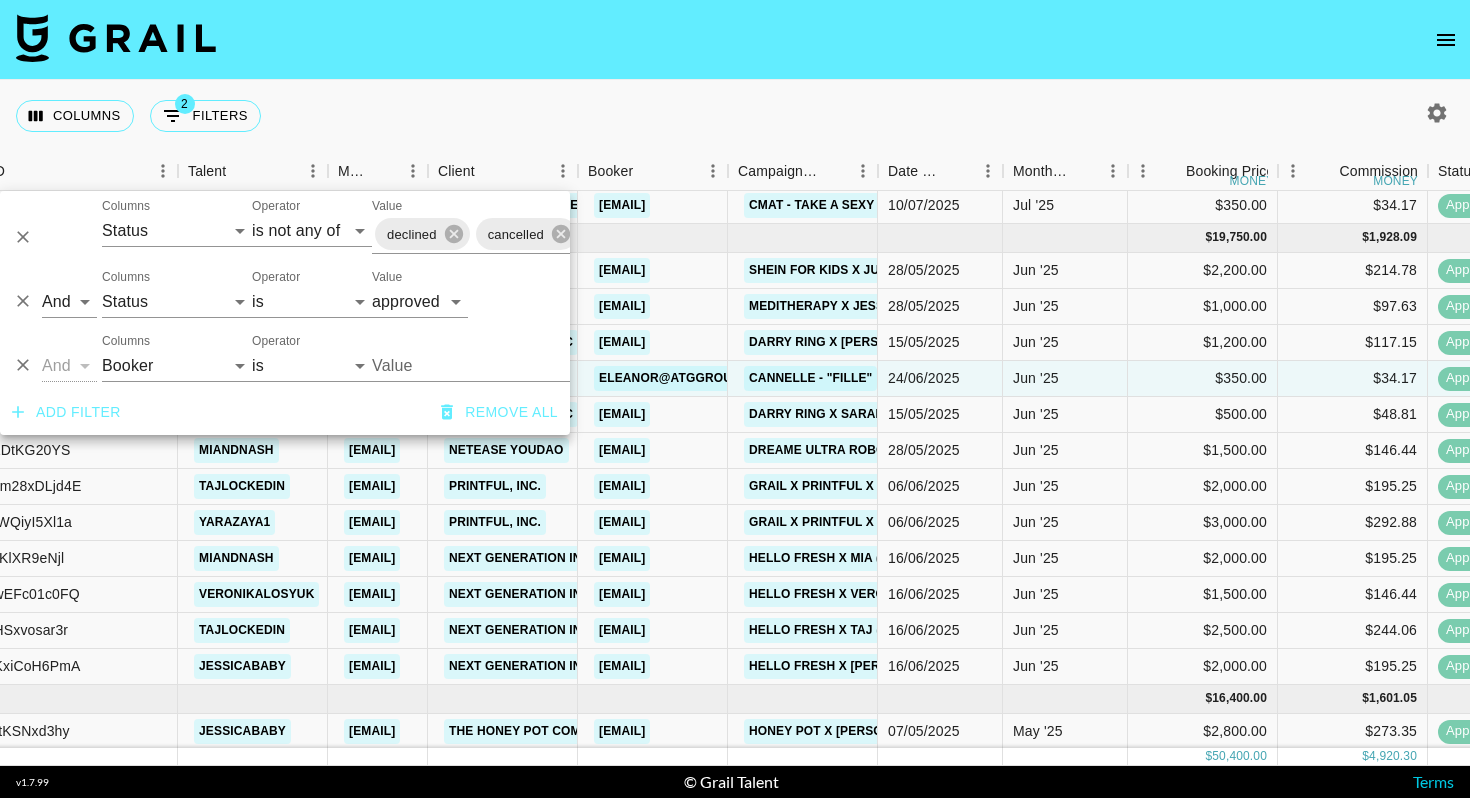 click at bounding box center (735, 40) 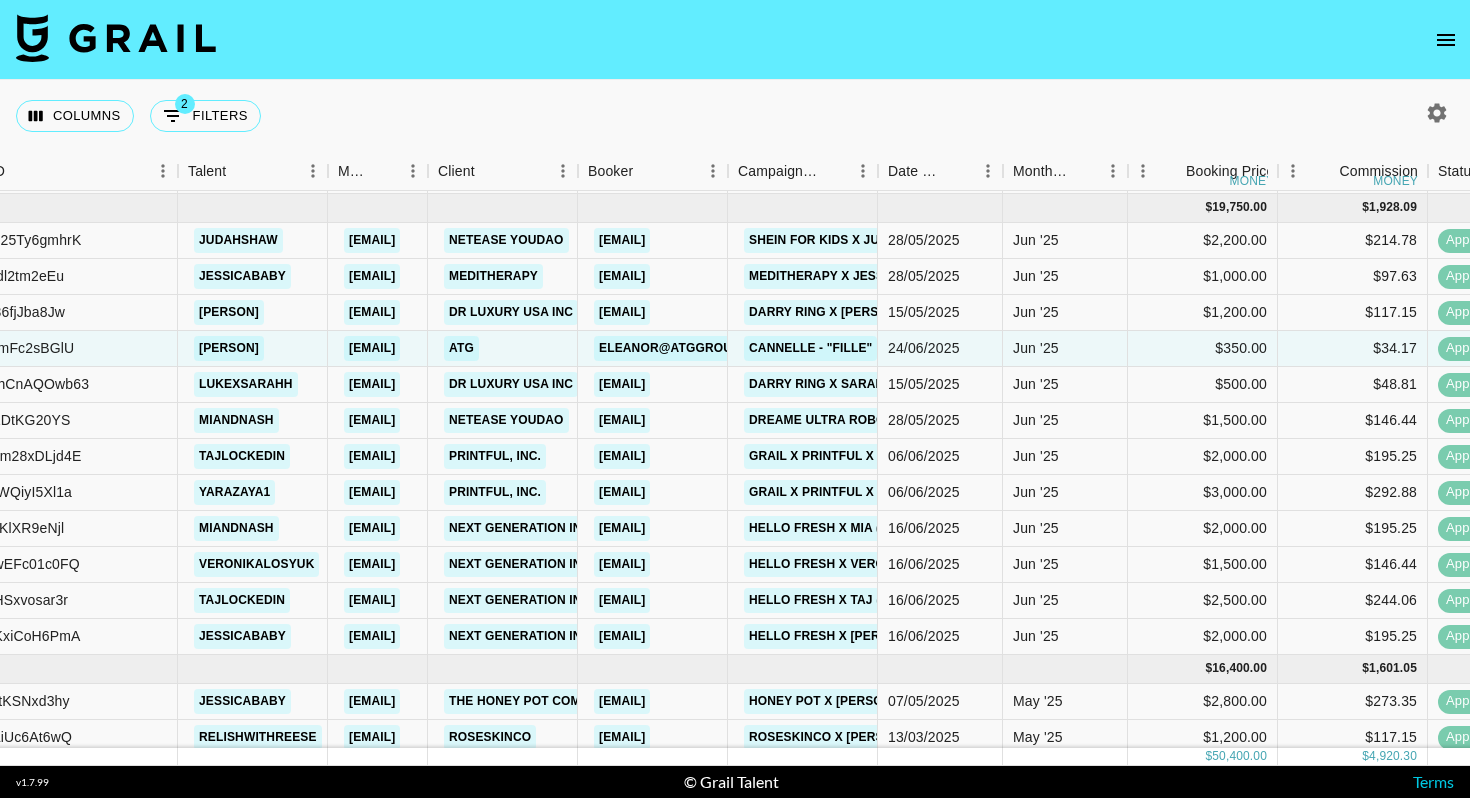 scroll, scrollTop: 452, scrollLeft: 237, axis: both 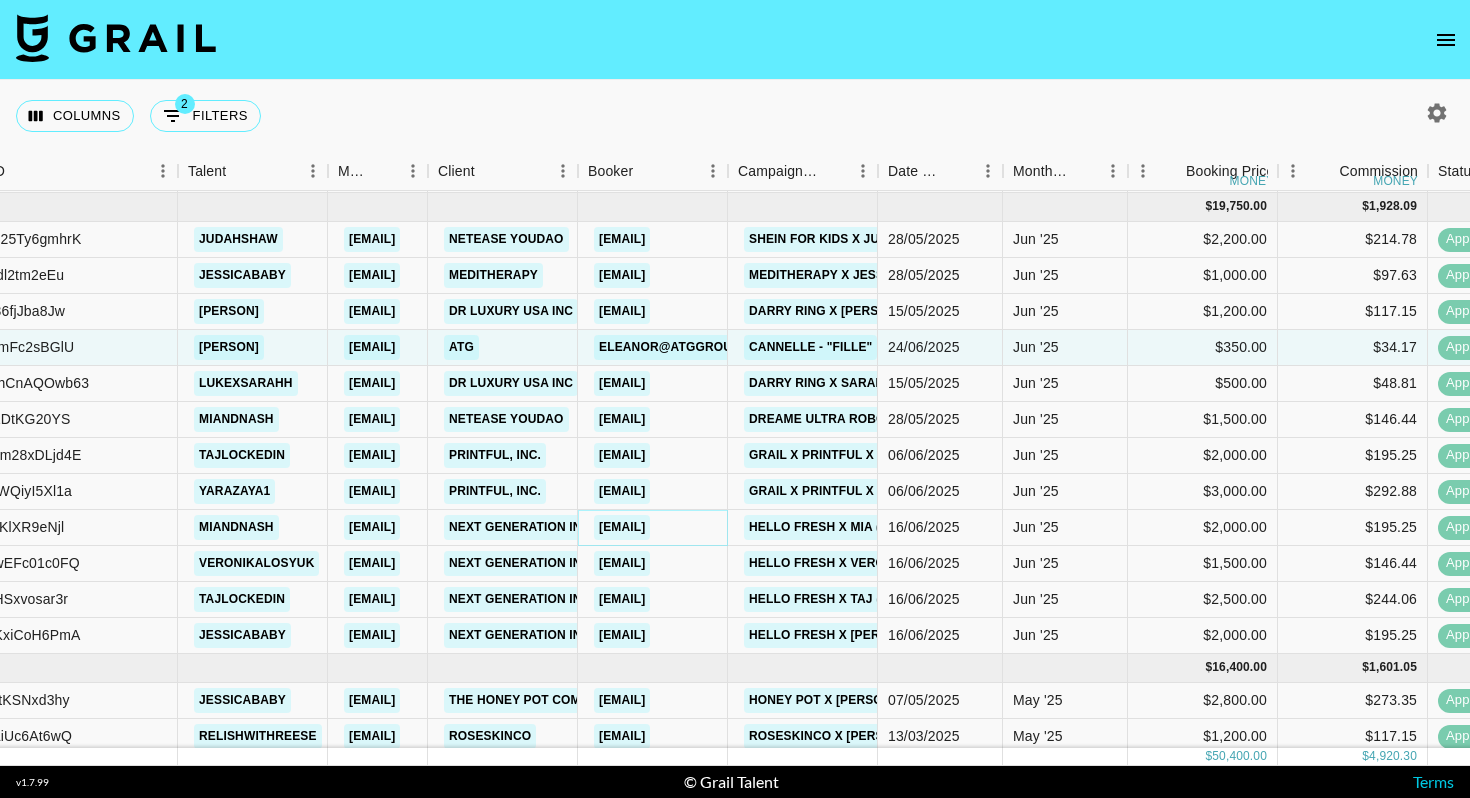 copy on "[EMAIL]" 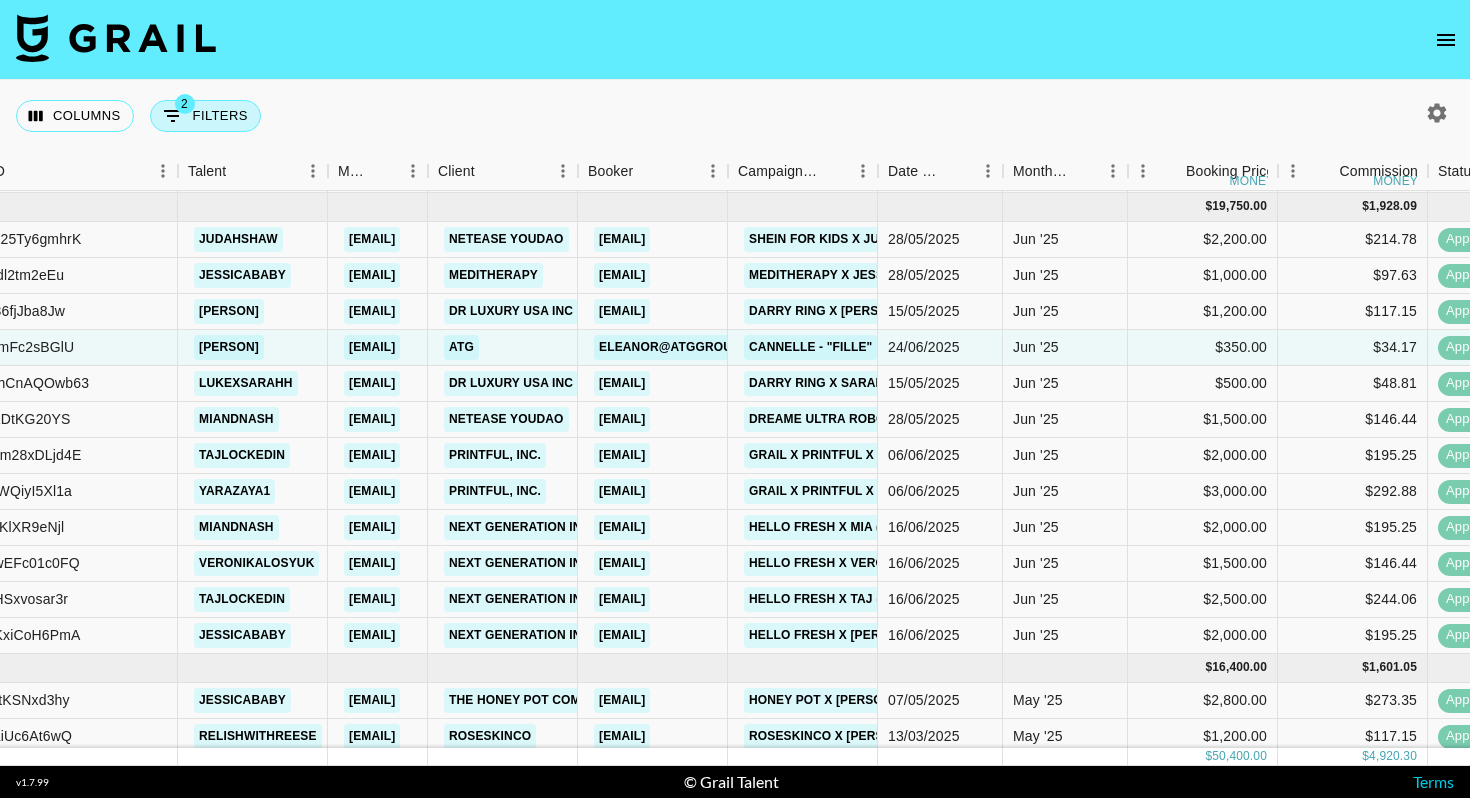 click on "2 Filters" at bounding box center [205, 116] 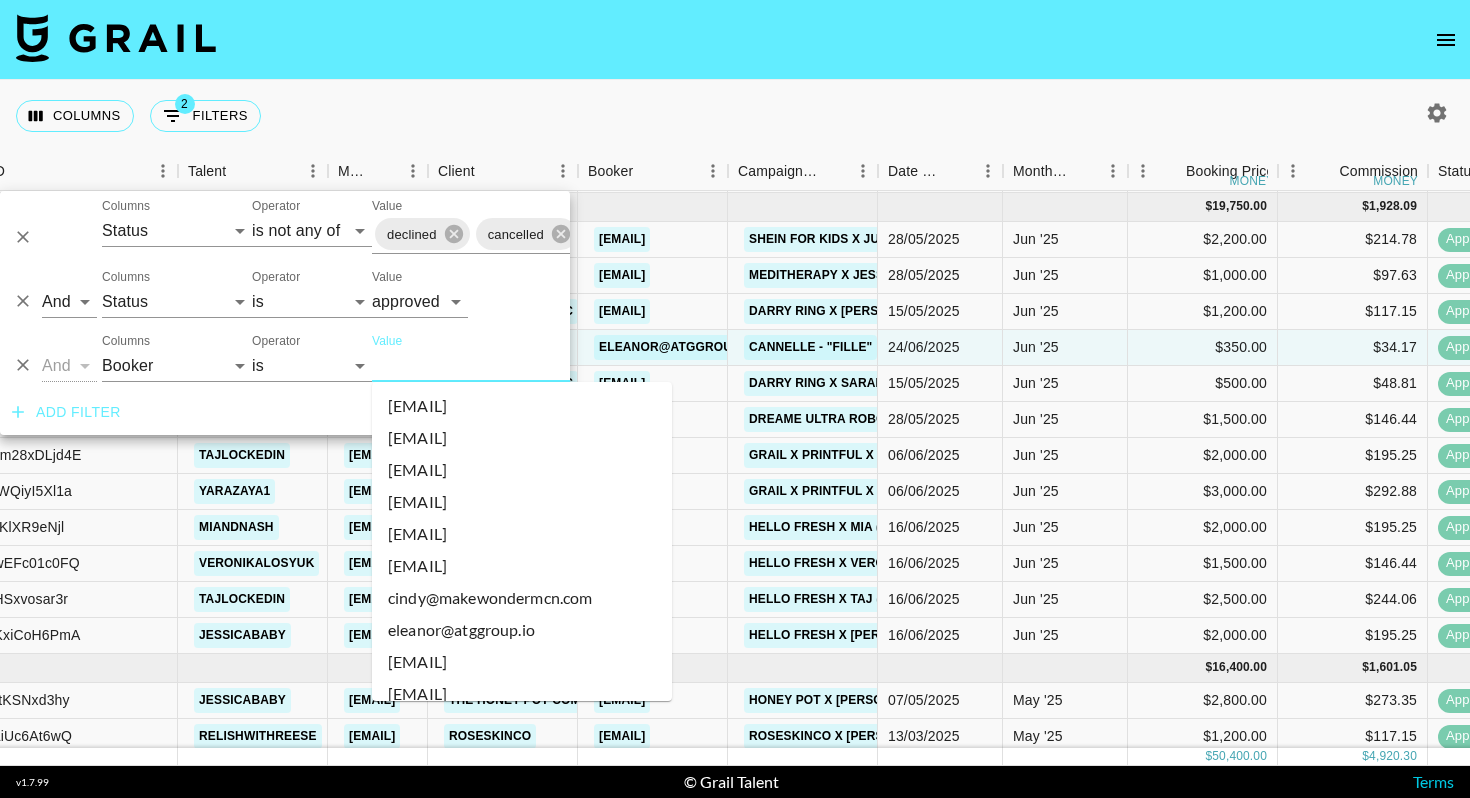 click on "Value" at bounding box center [507, 365] 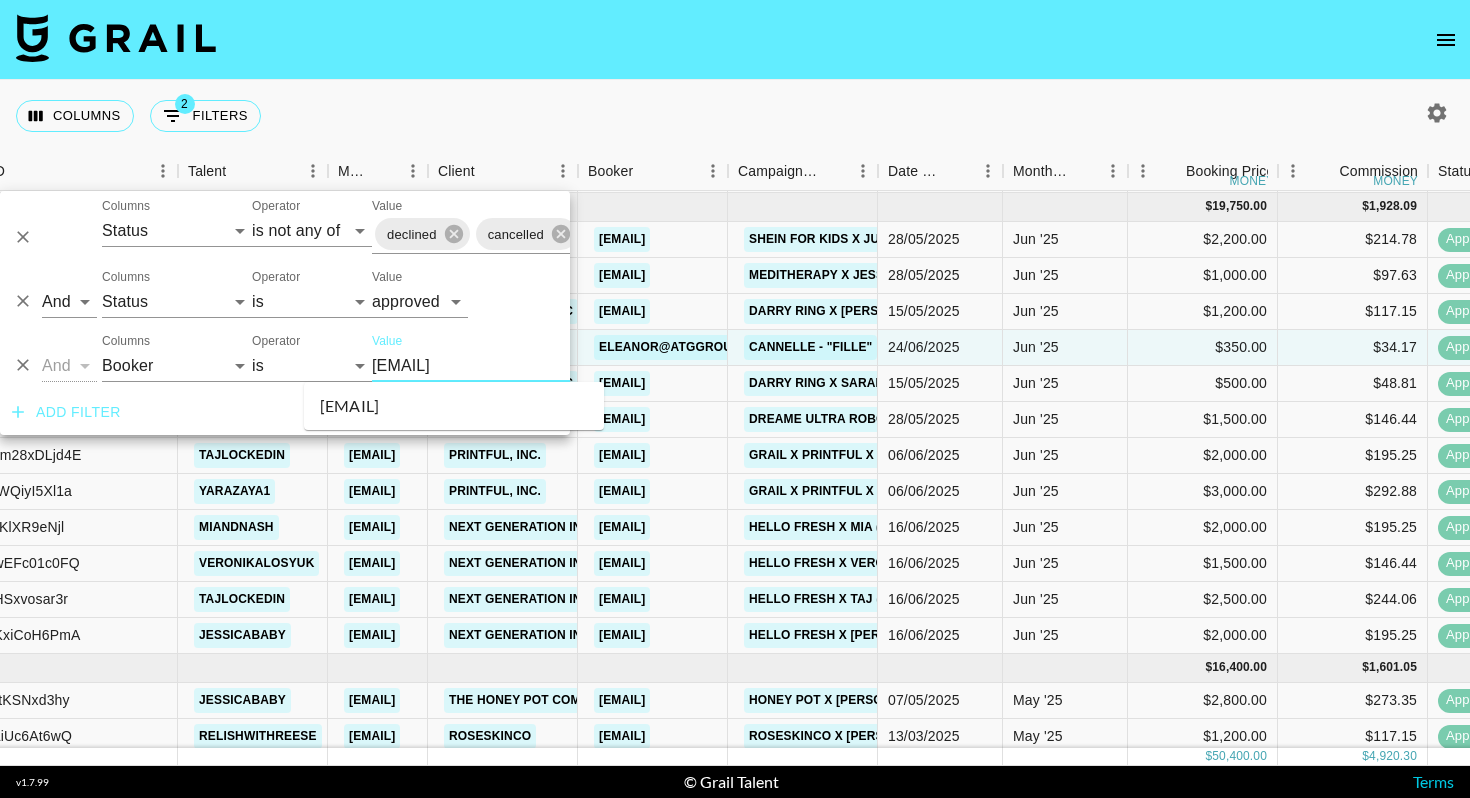 scroll, scrollTop: 0, scrollLeft: 2, axis: horizontal 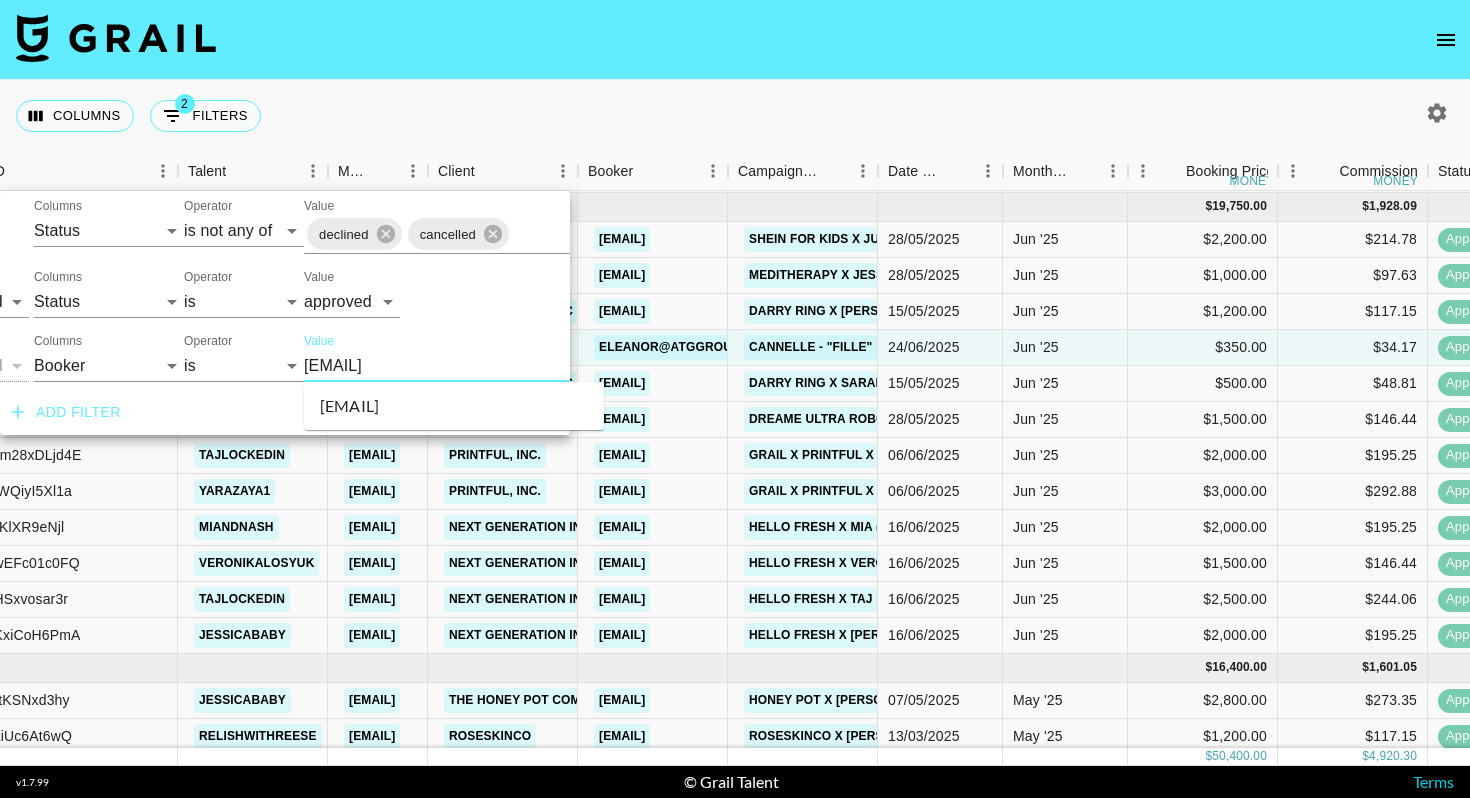 click on "[EMAIL]" at bounding box center [454, 406] 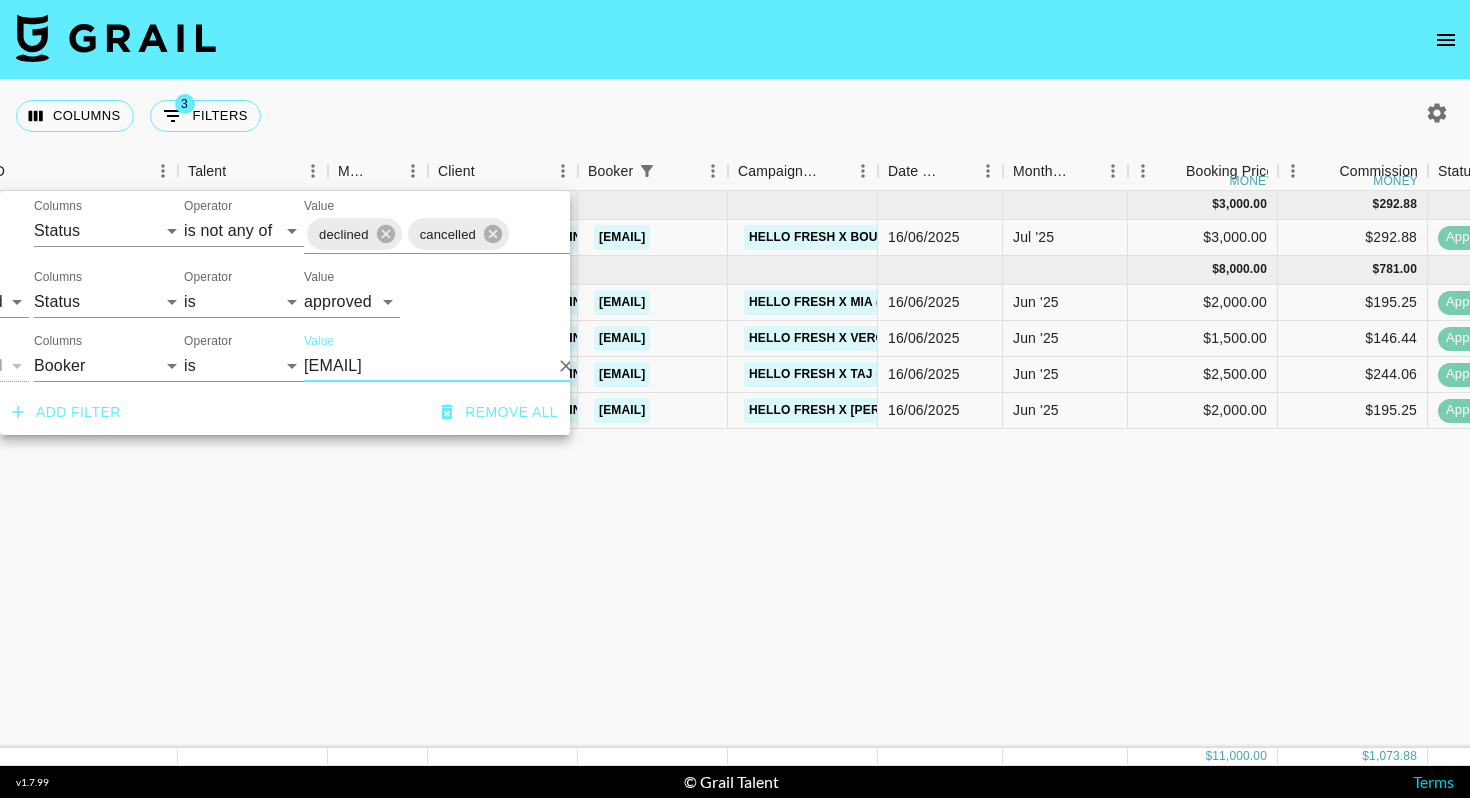 scroll, scrollTop: 0, scrollLeft: 237, axis: horizontal 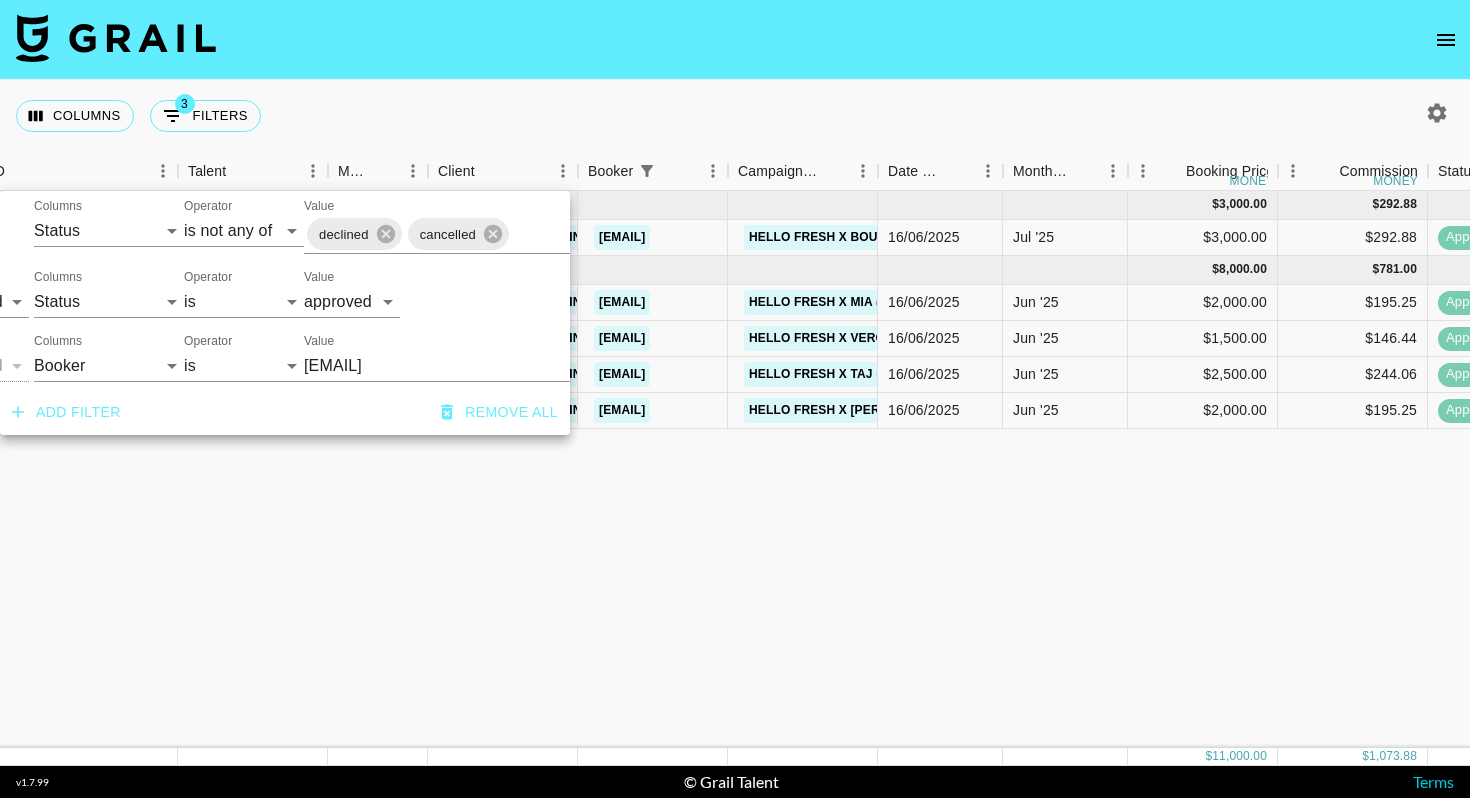 click on "Columns 3 Filters + Booking" at bounding box center (735, 116) 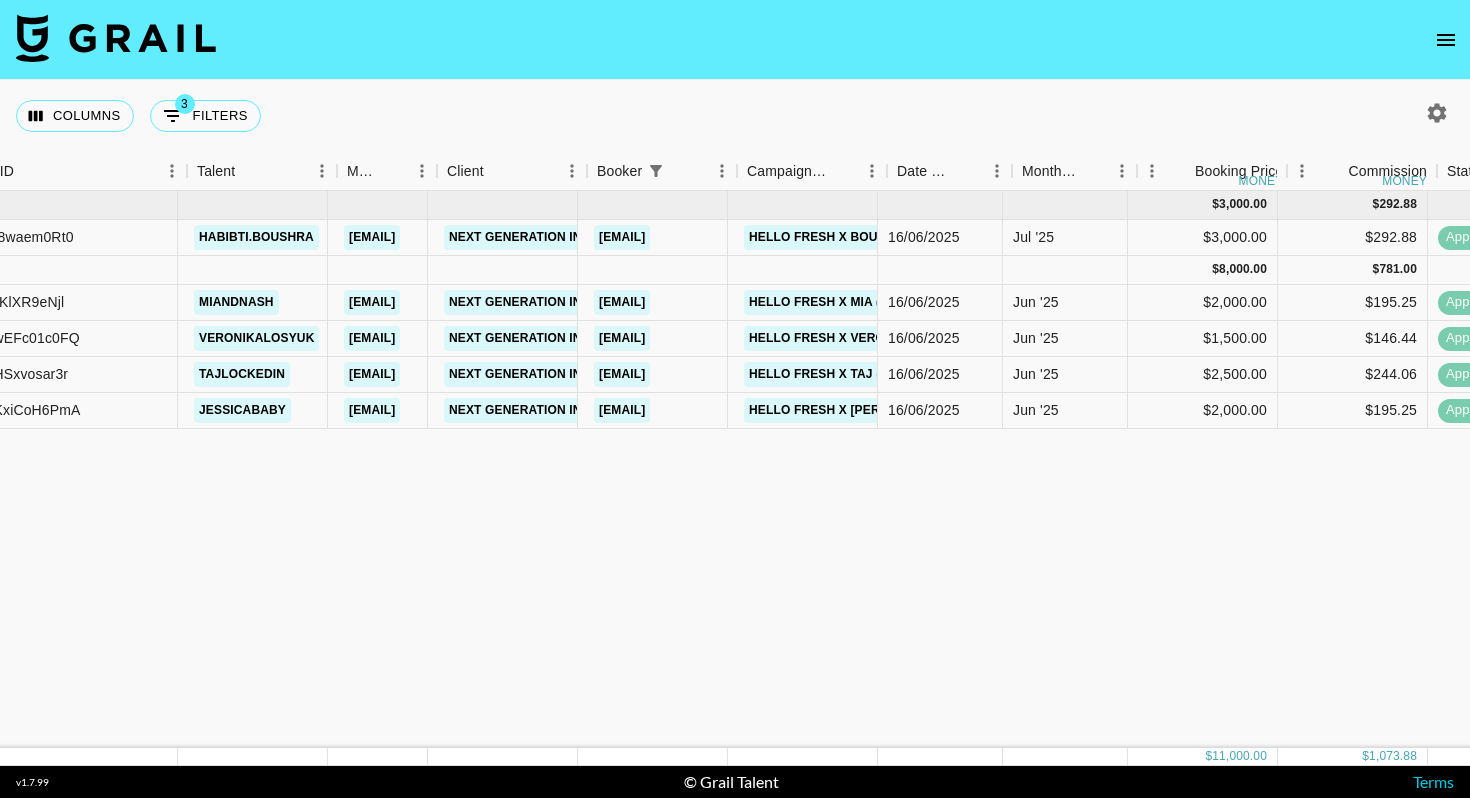 scroll, scrollTop: 0, scrollLeft: 0, axis: both 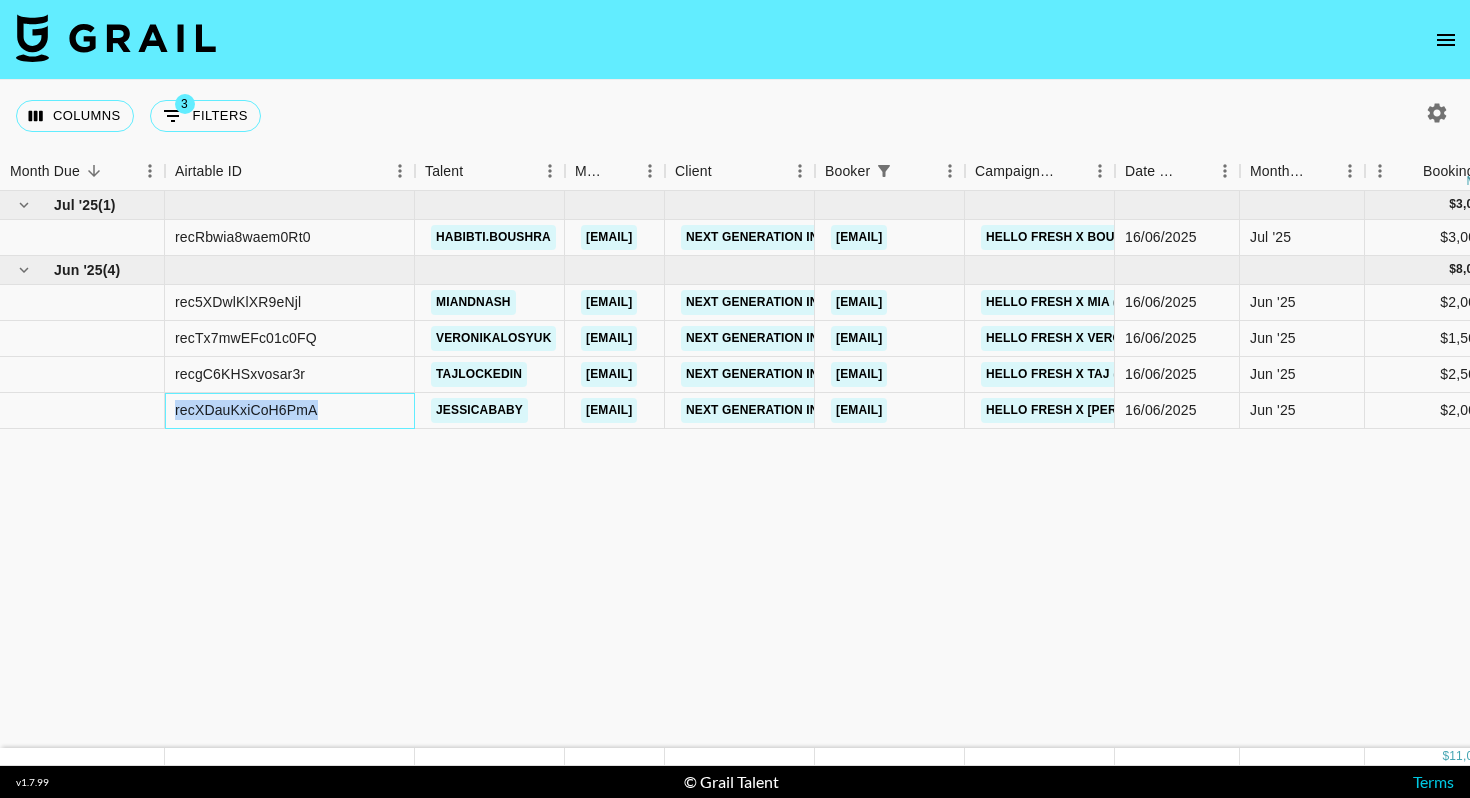 drag, startPoint x: 331, startPoint y: 410, endPoint x: 162, endPoint y: 409, distance: 169.00296 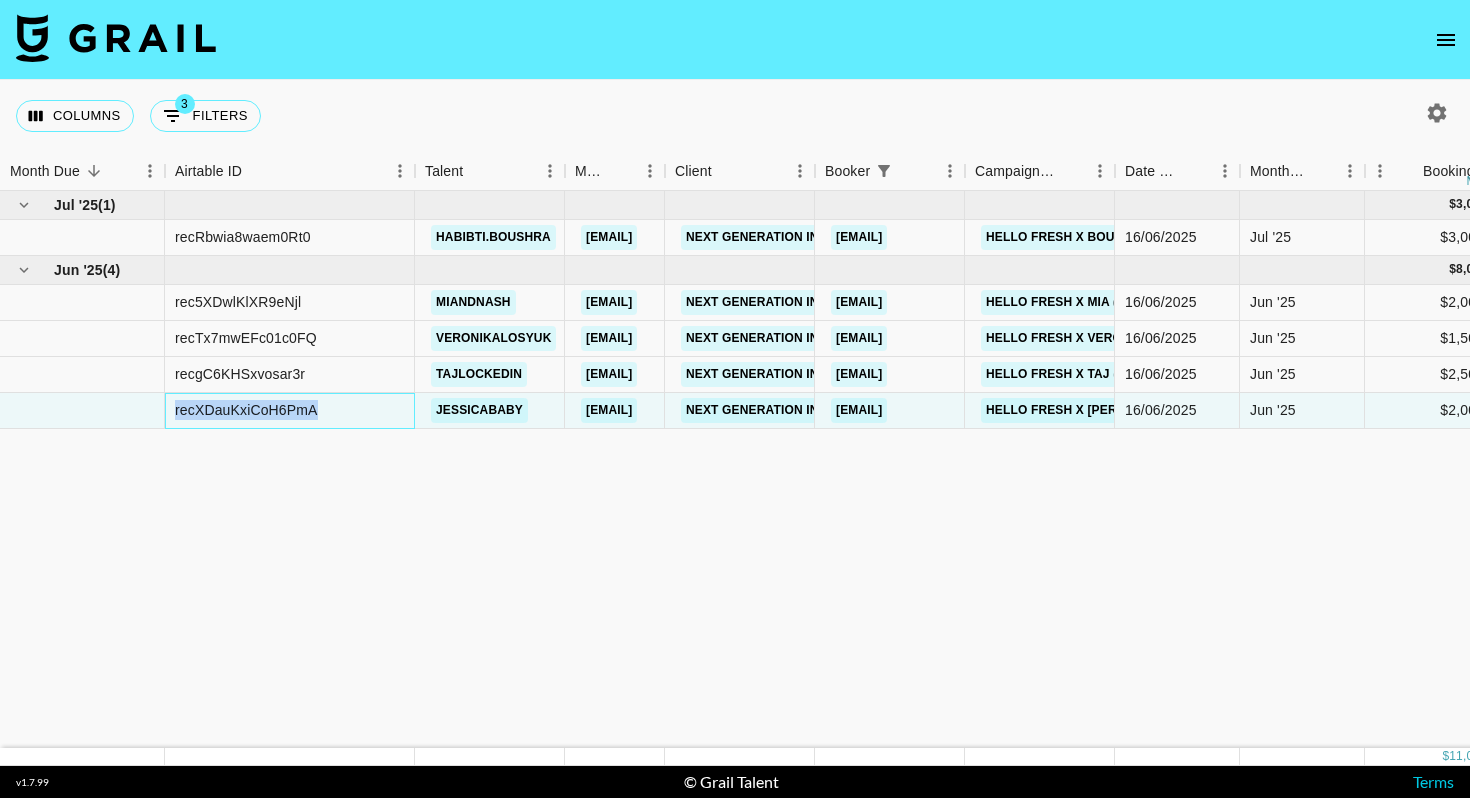copy on "recXDauKxiCoH6PmA" 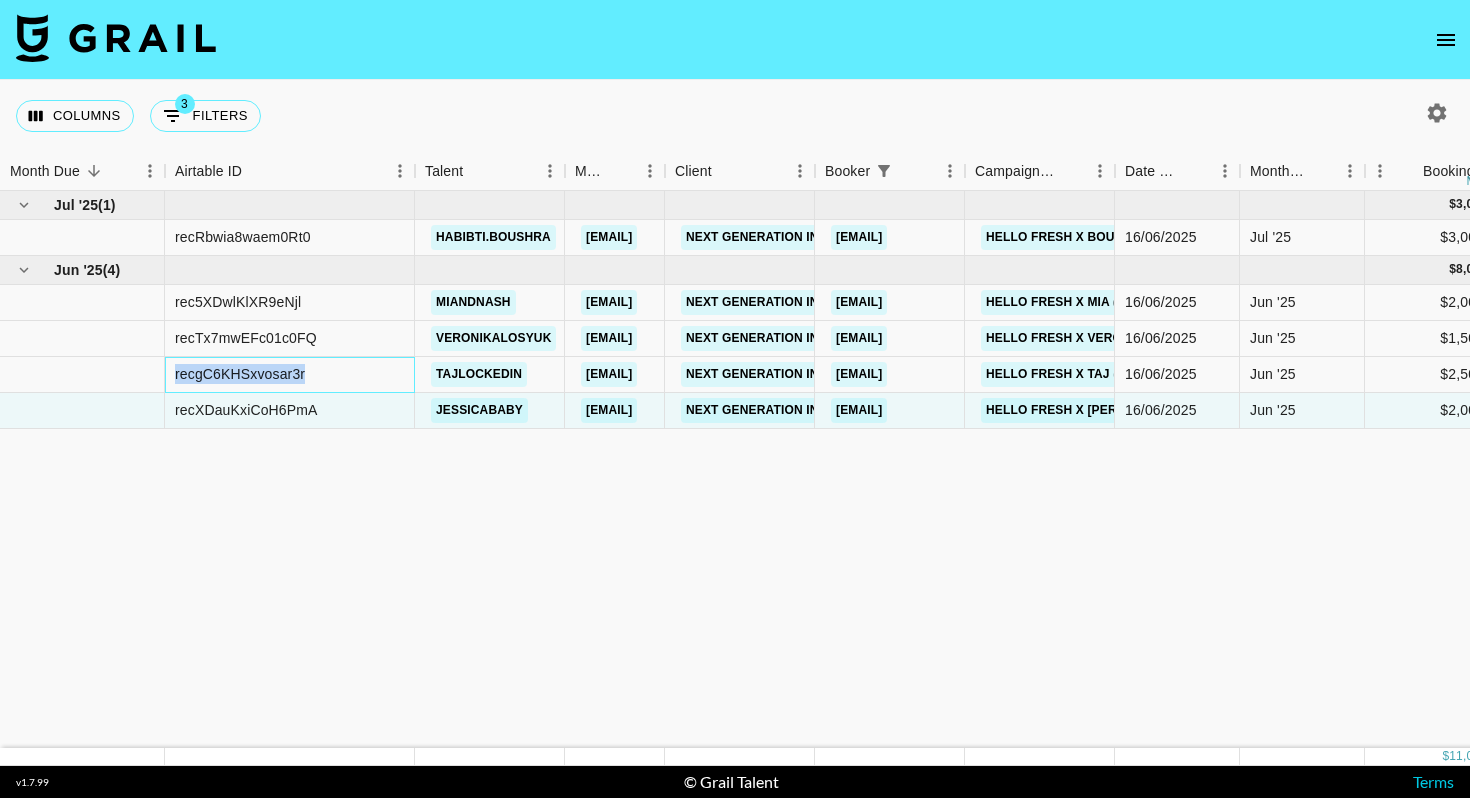 drag, startPoint x: 318, startPoint y: 375, endPoint x: 166, endPoint y: 375, distance: 152 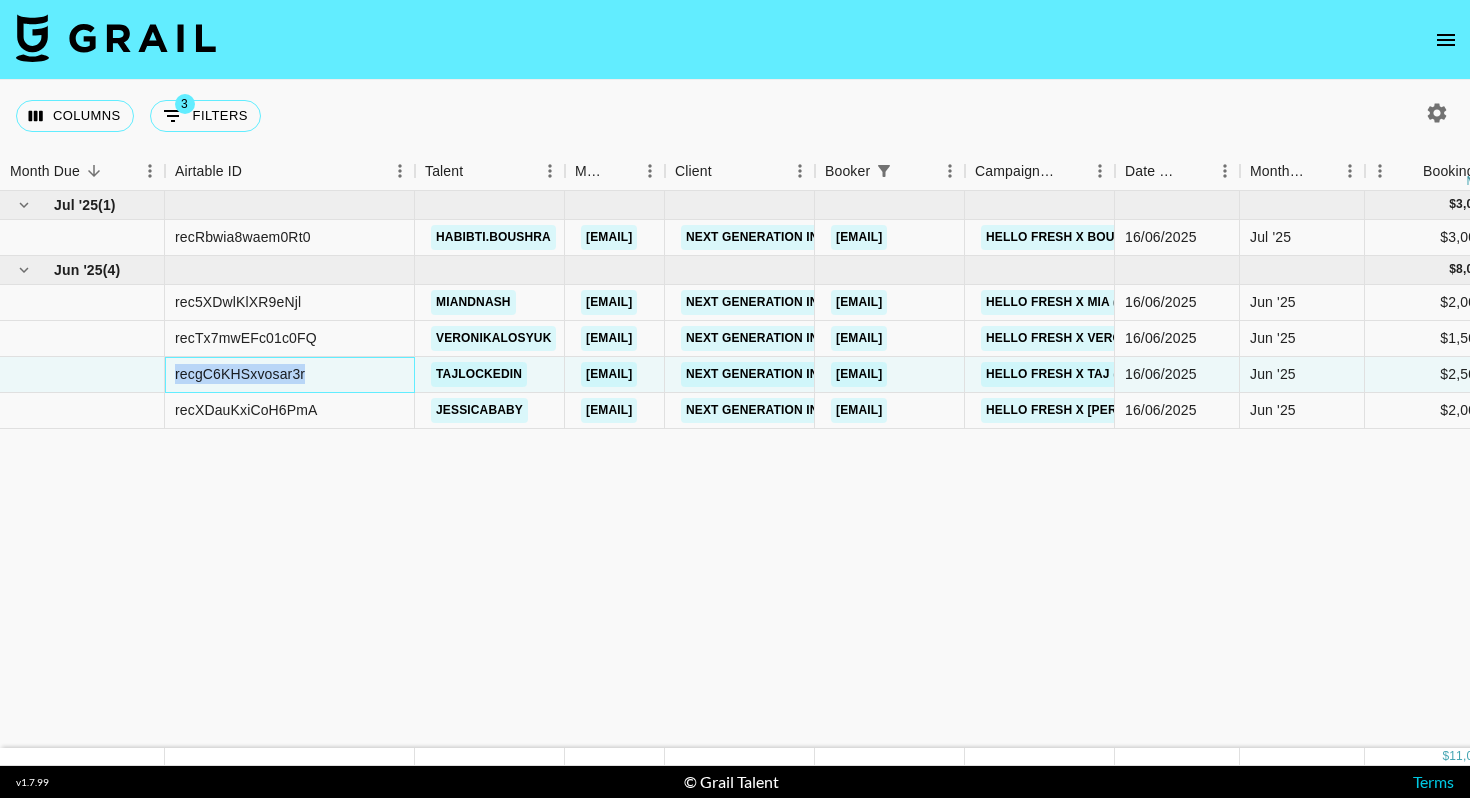 copy on "recgC6KHSxvosar3r" 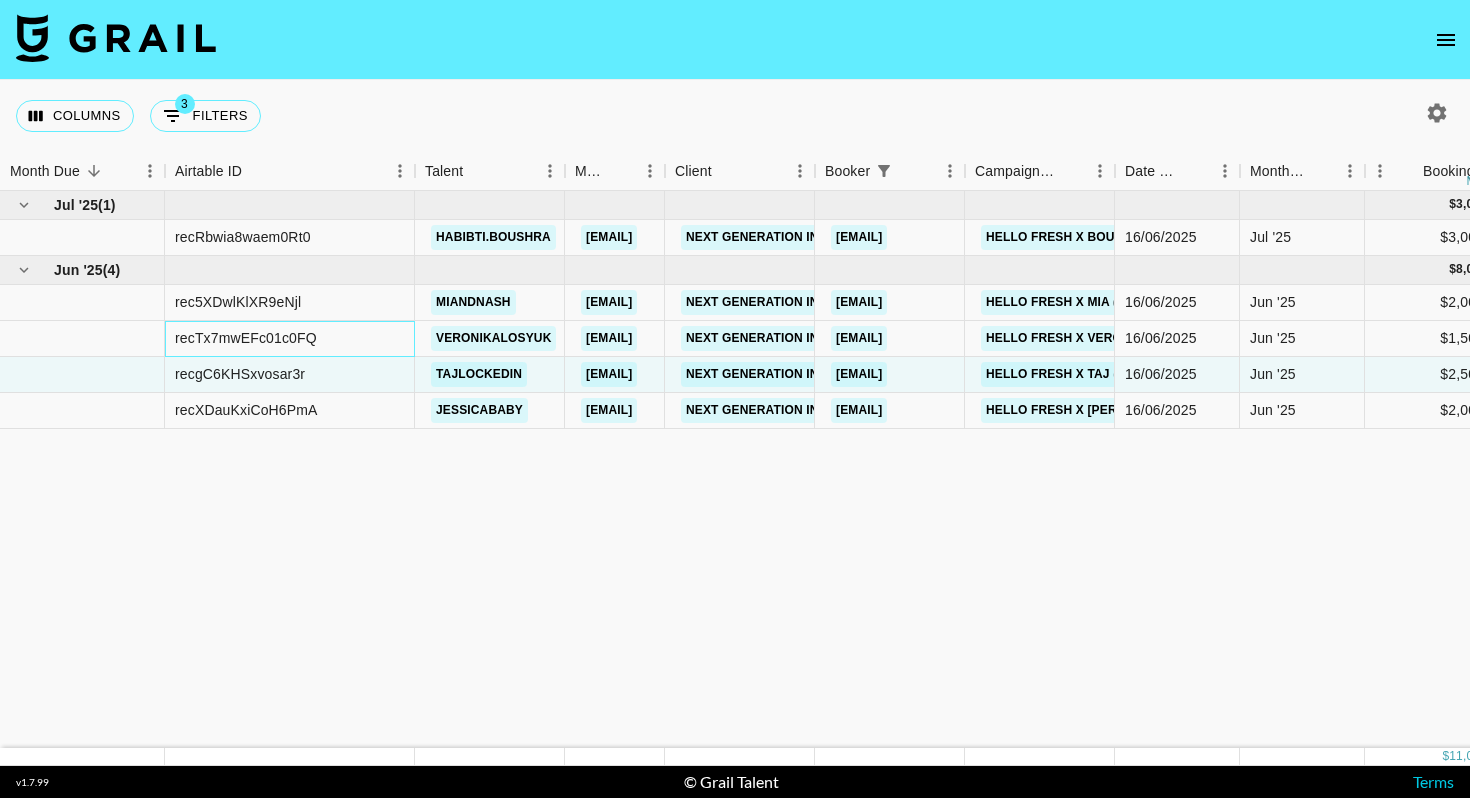 click on "recTx7mwEFc01c0FQ" at bounding box center (290, 339) 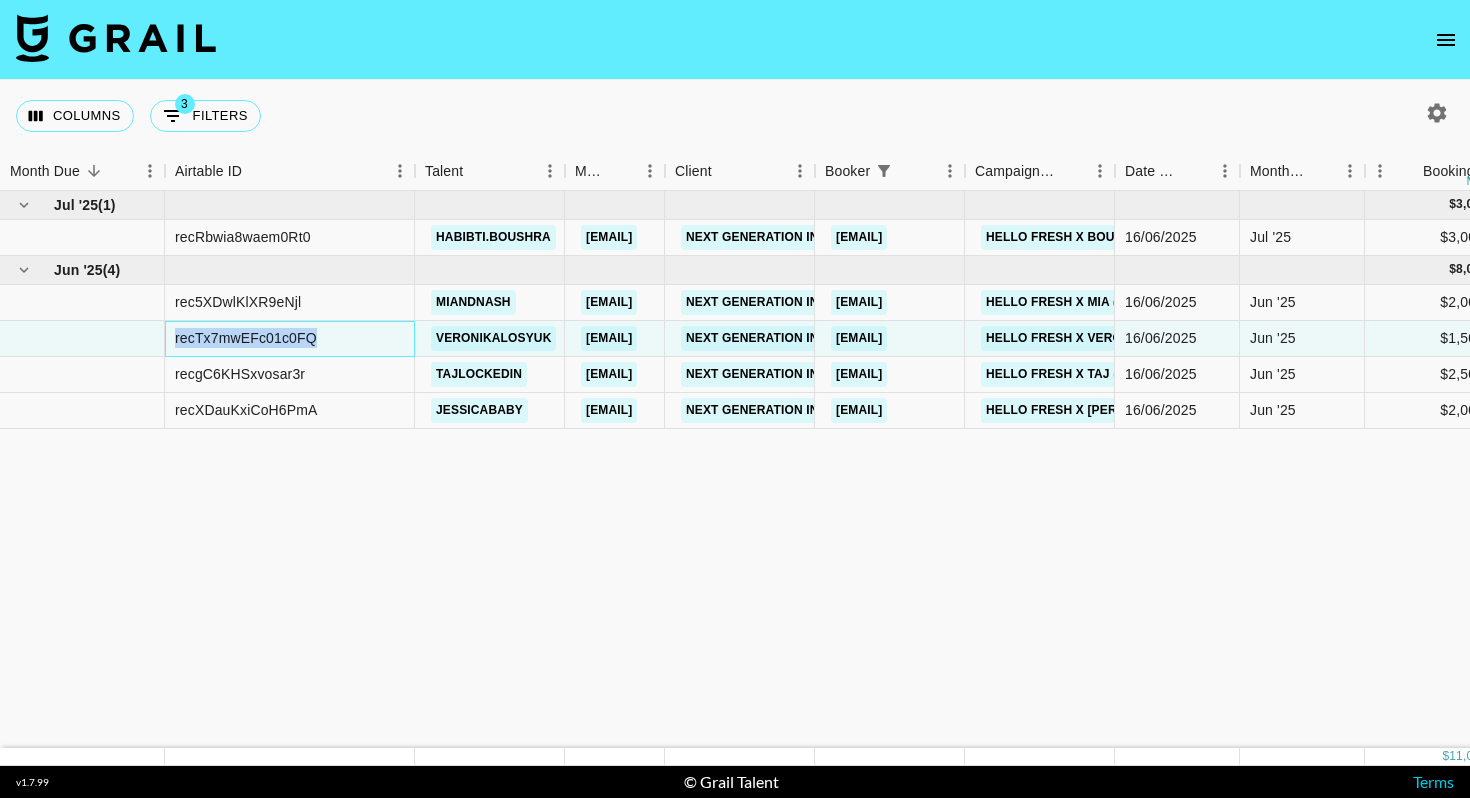 drag, startPoint x: 336, startPoint y: 335, endPoint x: 162, endPoint y: 335, distance: 174 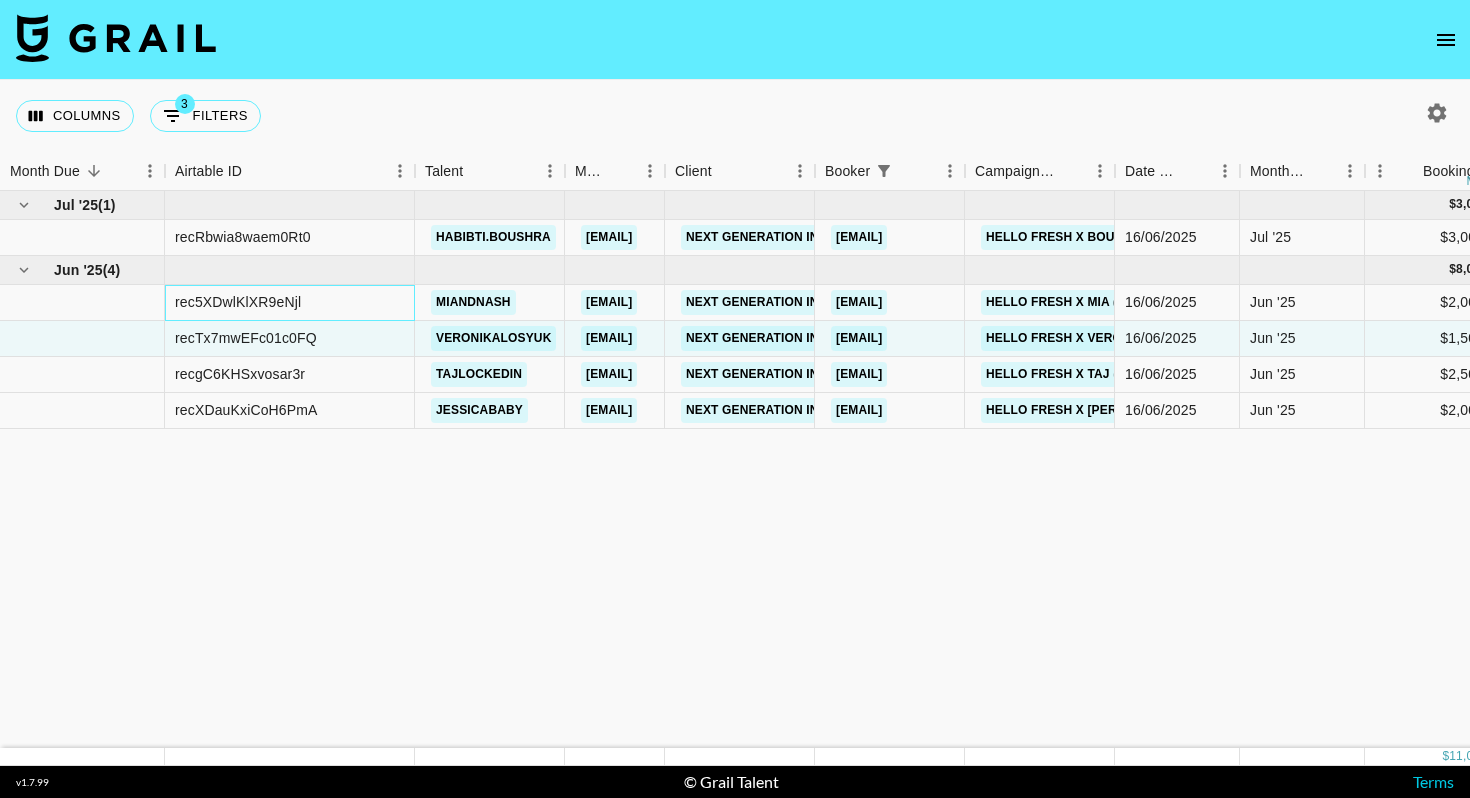 click on "rec5XDwlKlXR9eNjl" at bounding box center [290, 303] 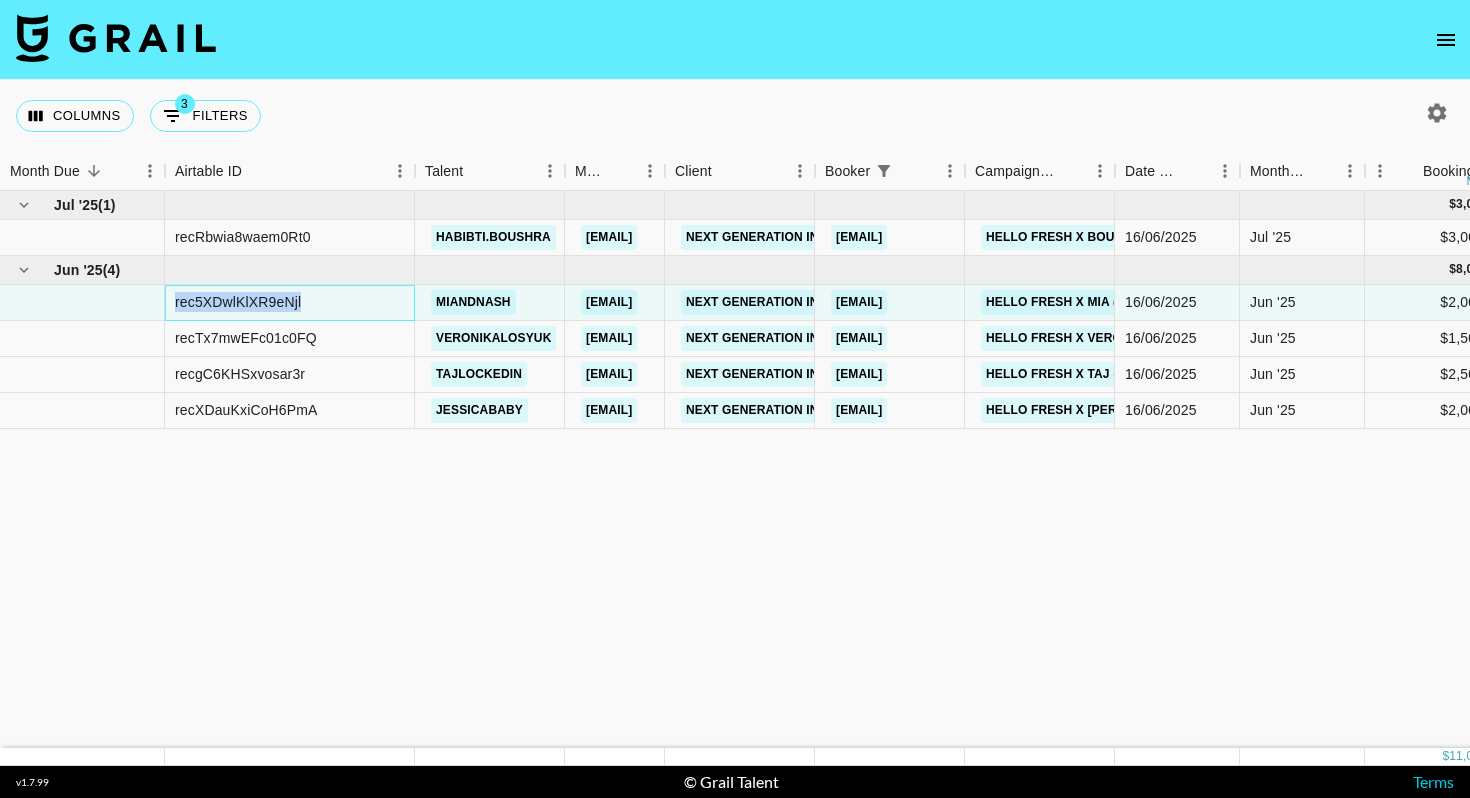 drag, startPoint x: 325, startPoint y: 300, endPoint x: 170, endPoint y: 300, distance: 155 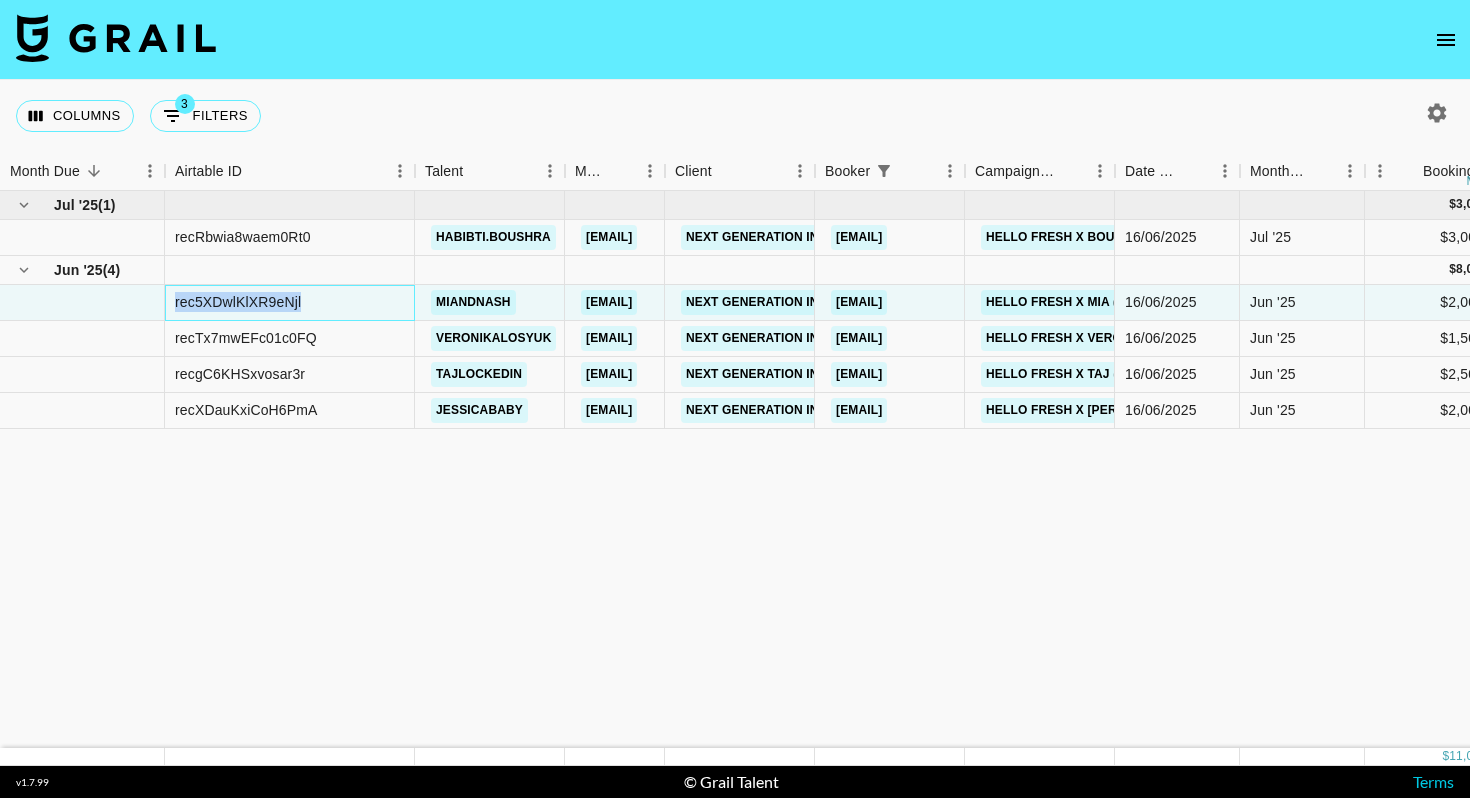 copy on "rec5XDwlKlXR9eNjl" 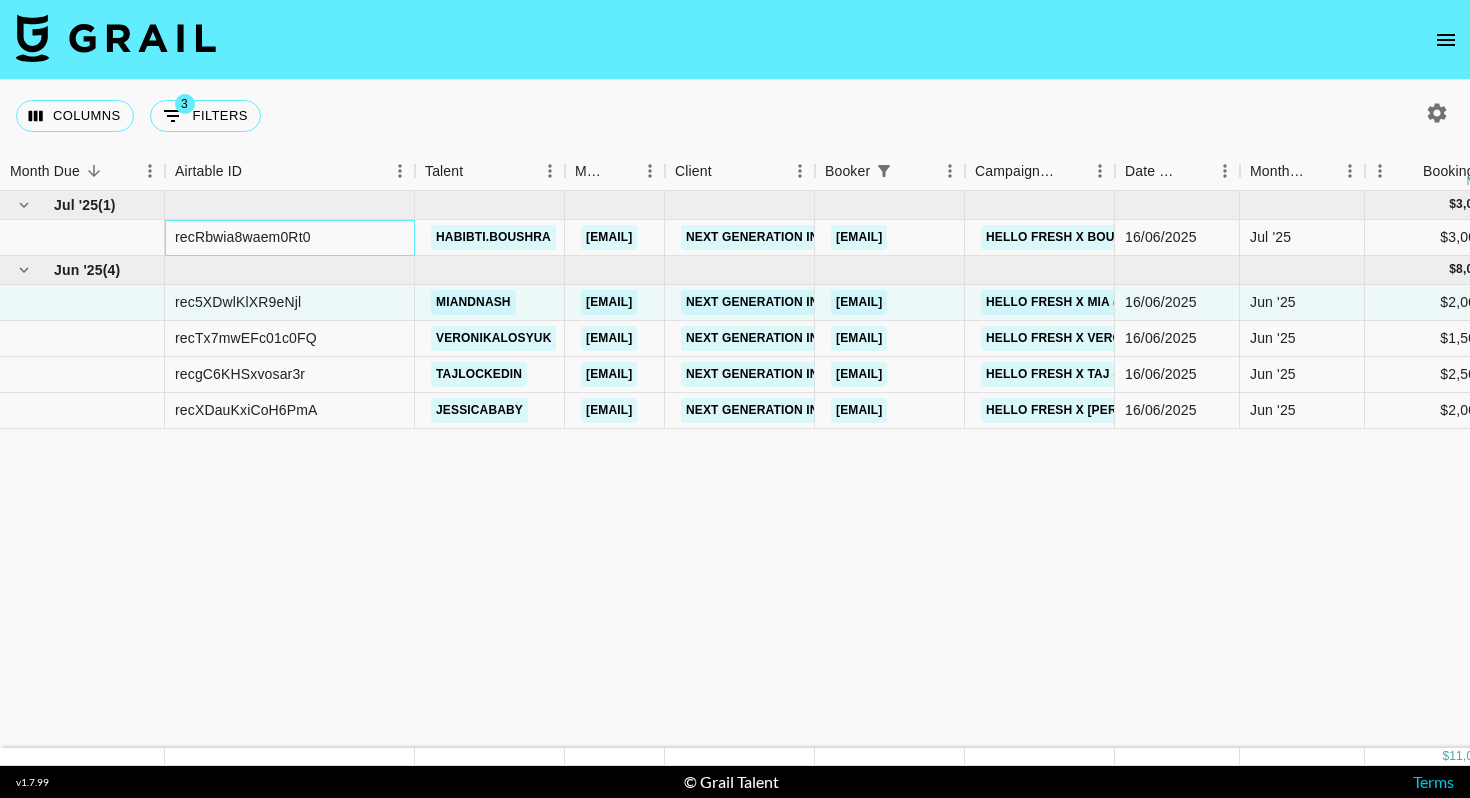 click on "recRbwia8waem0Rt0" at bounding box center [290, 238] 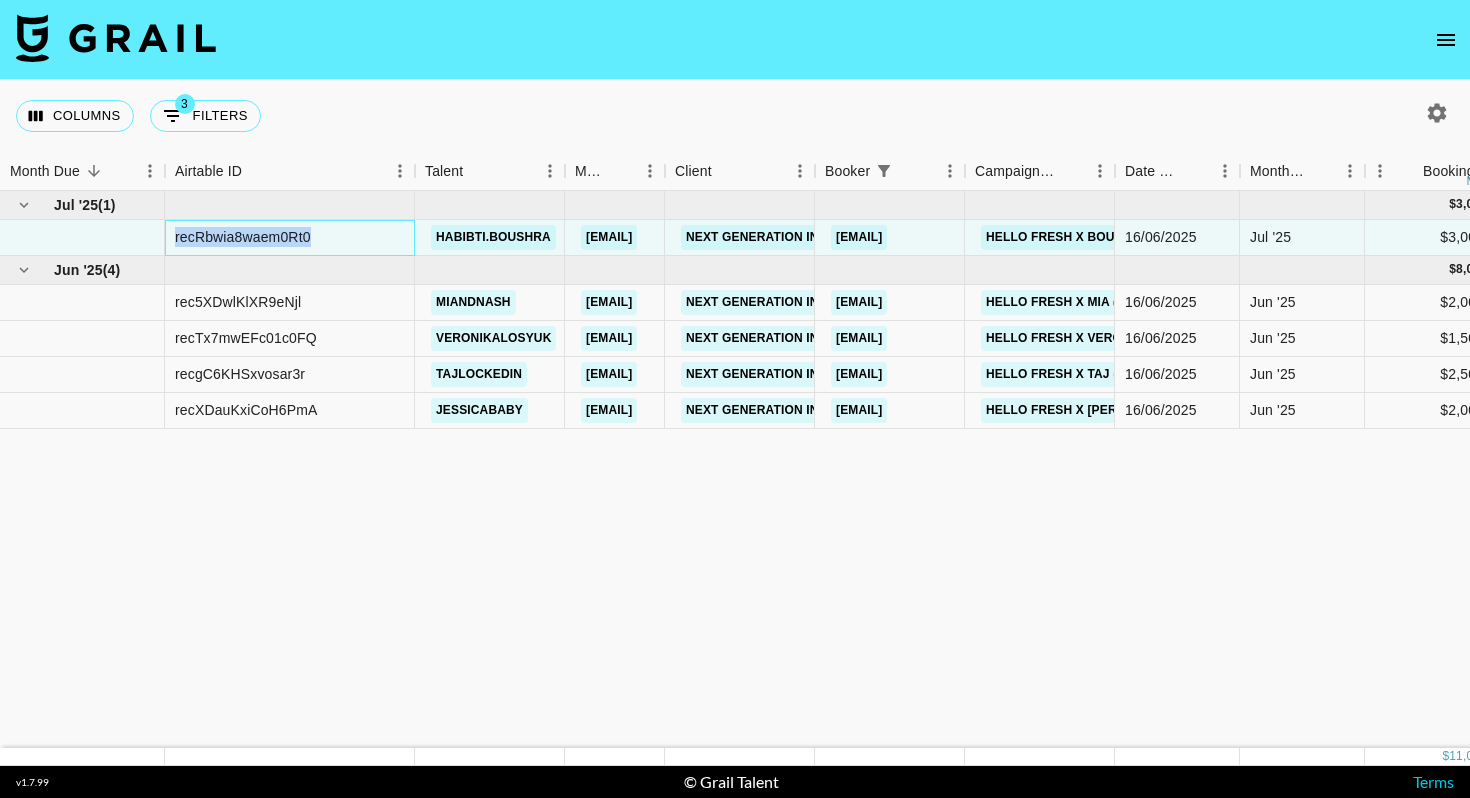 drag, startPoint x: 339, startPoint y: 236, endPoint x: 170, endPoint y: 234, distance: 169.01184 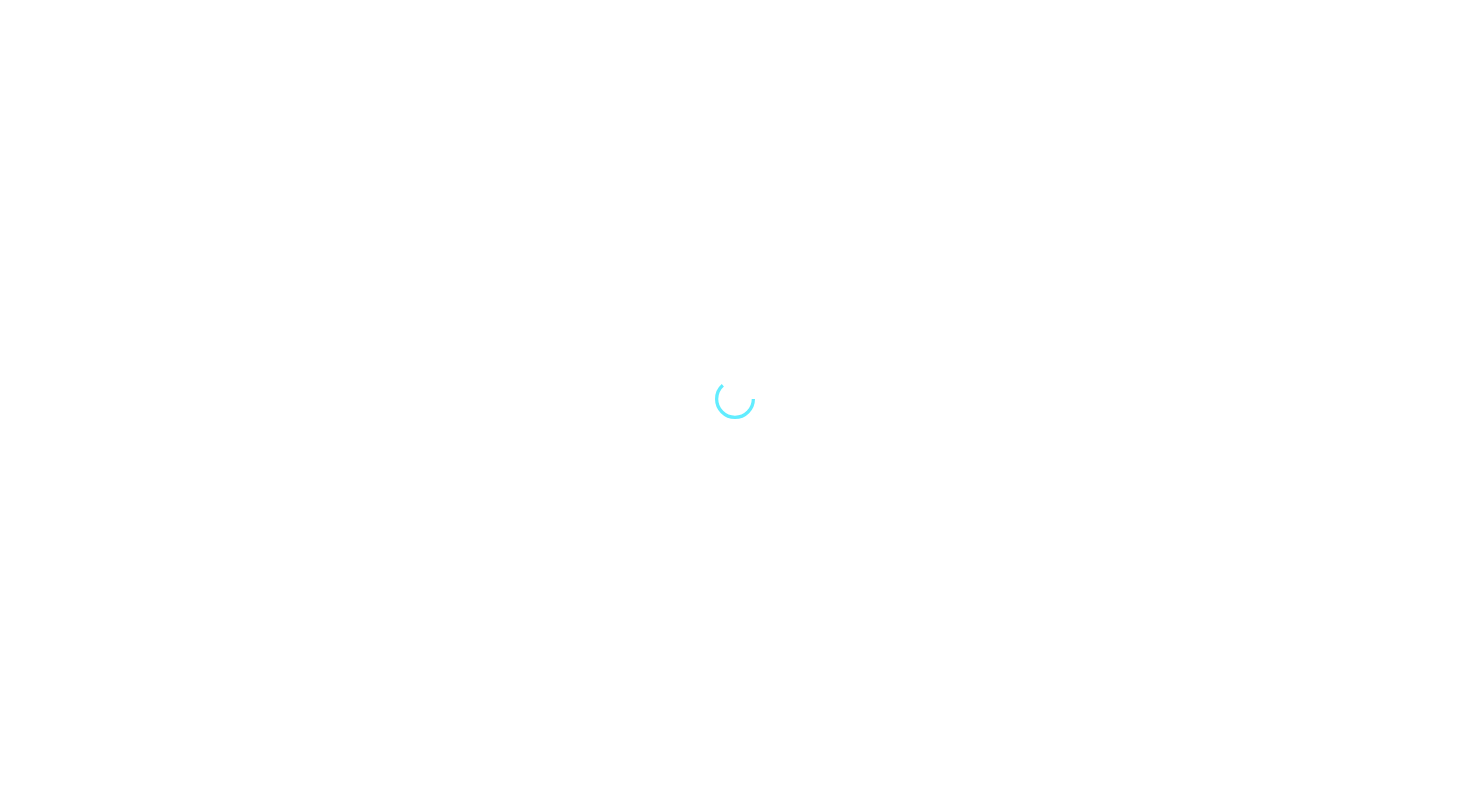 scroll, scrollTop: 0, scrollLeft: 0, axis: both 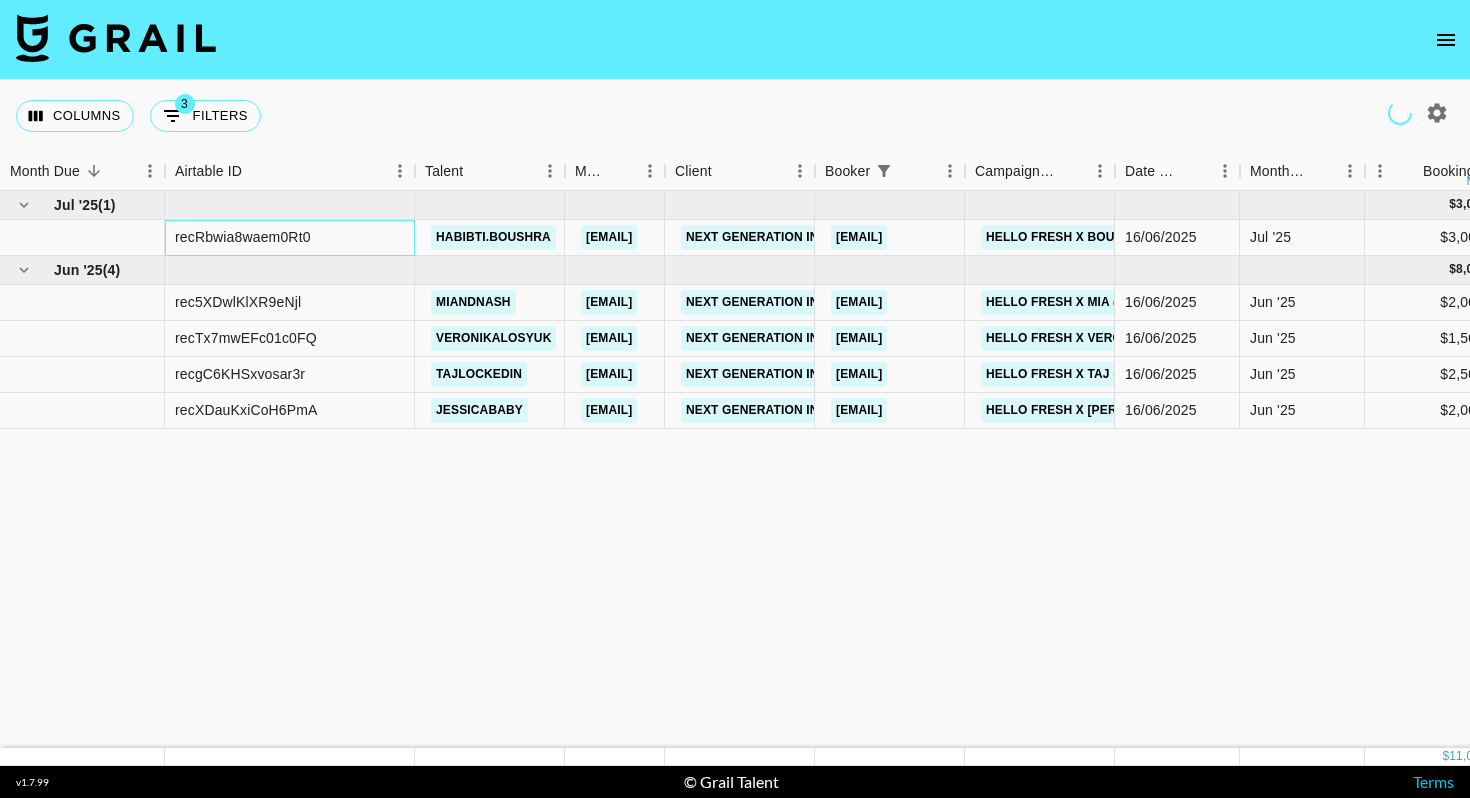 drag, startPoint x: 323, startPoint y: 233, endPoint x: 180, endPoint y: 232, distance: 143.0035 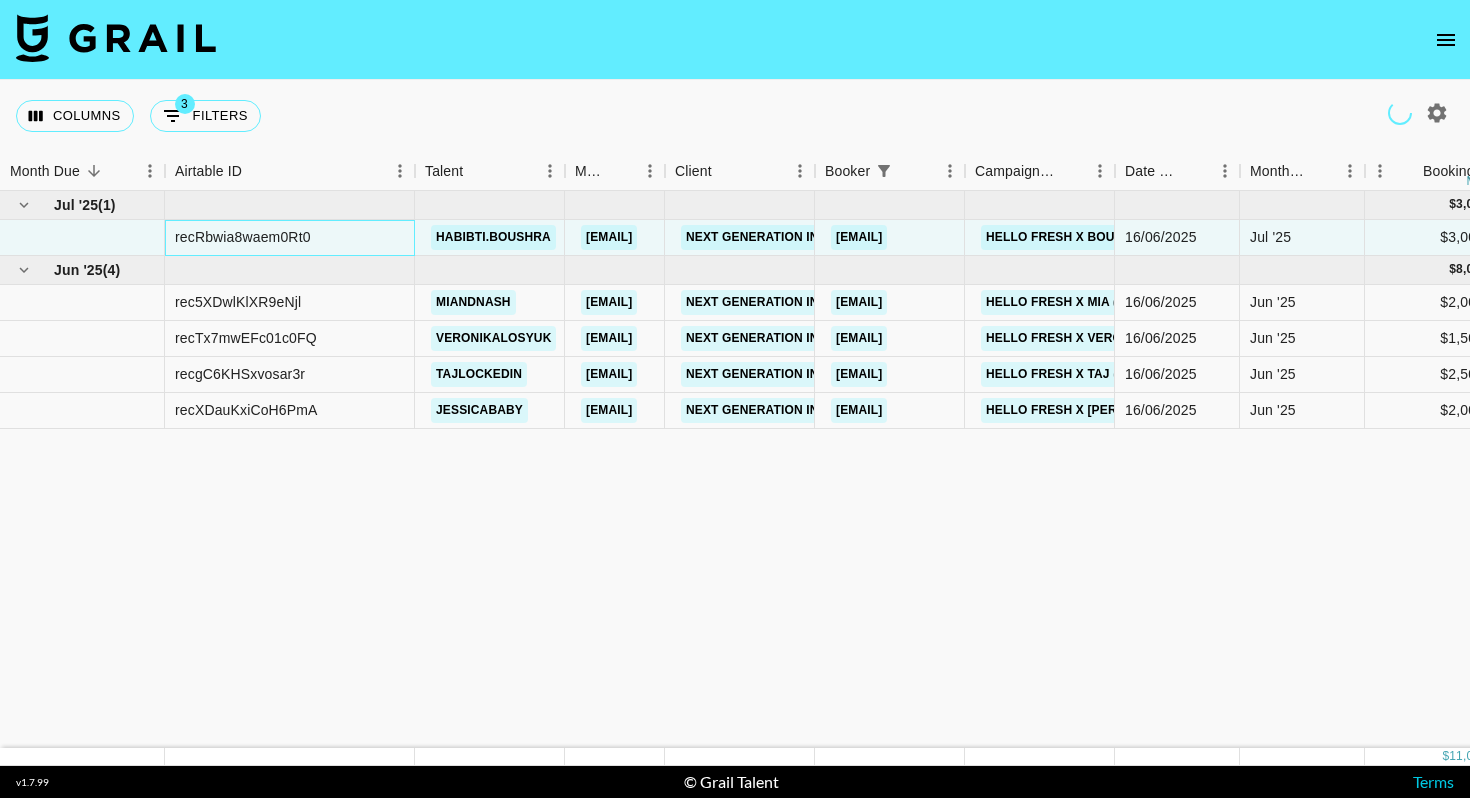 click on "recRbwia8waem0Rt0" at bounding box center [243, 237] 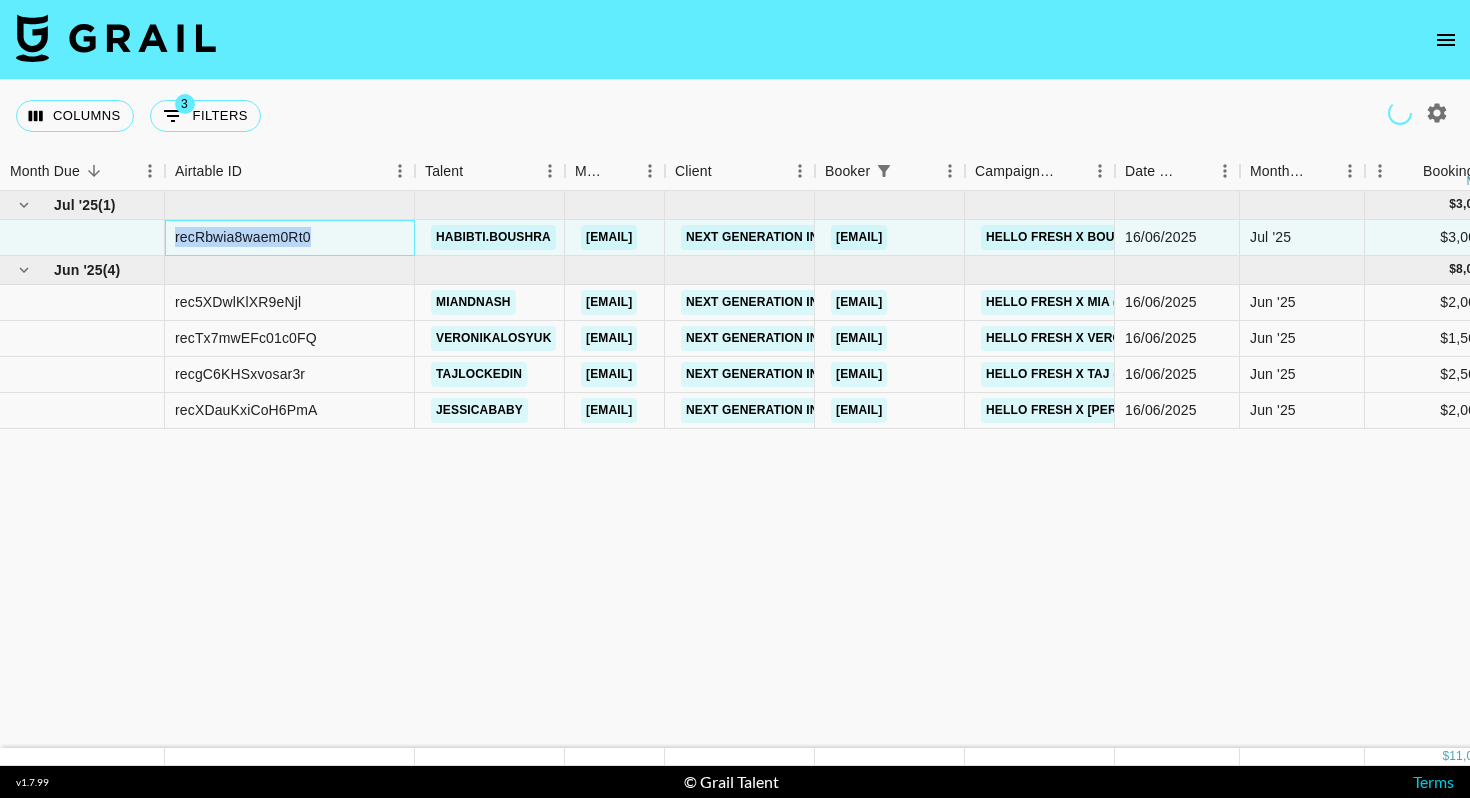 copy on "recRbwia8waem0Rt0" 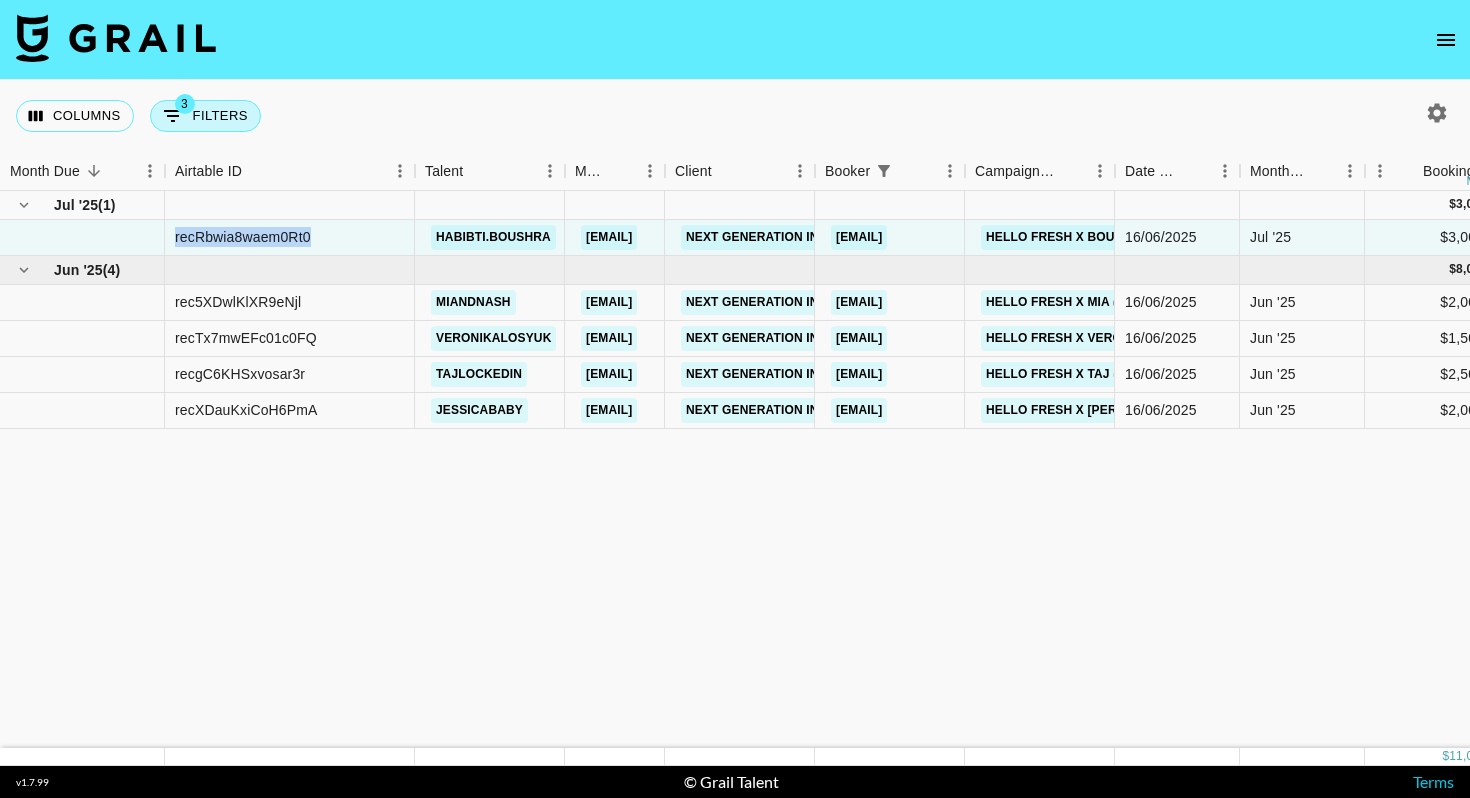 click on "3 Filters" at bounding box center [205, 116] 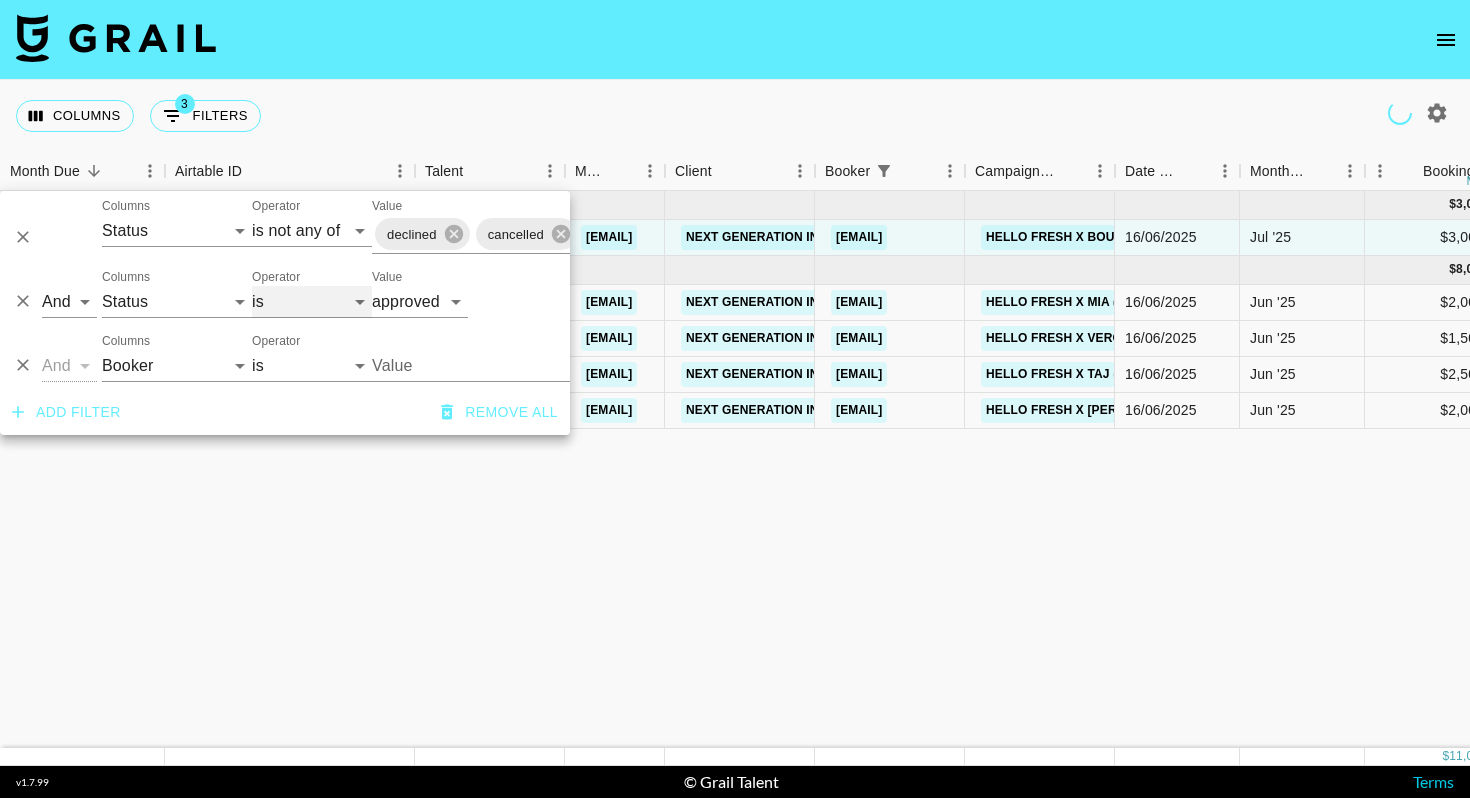 click on "is is not is any of is not any of" at bounding box center [312, 302] 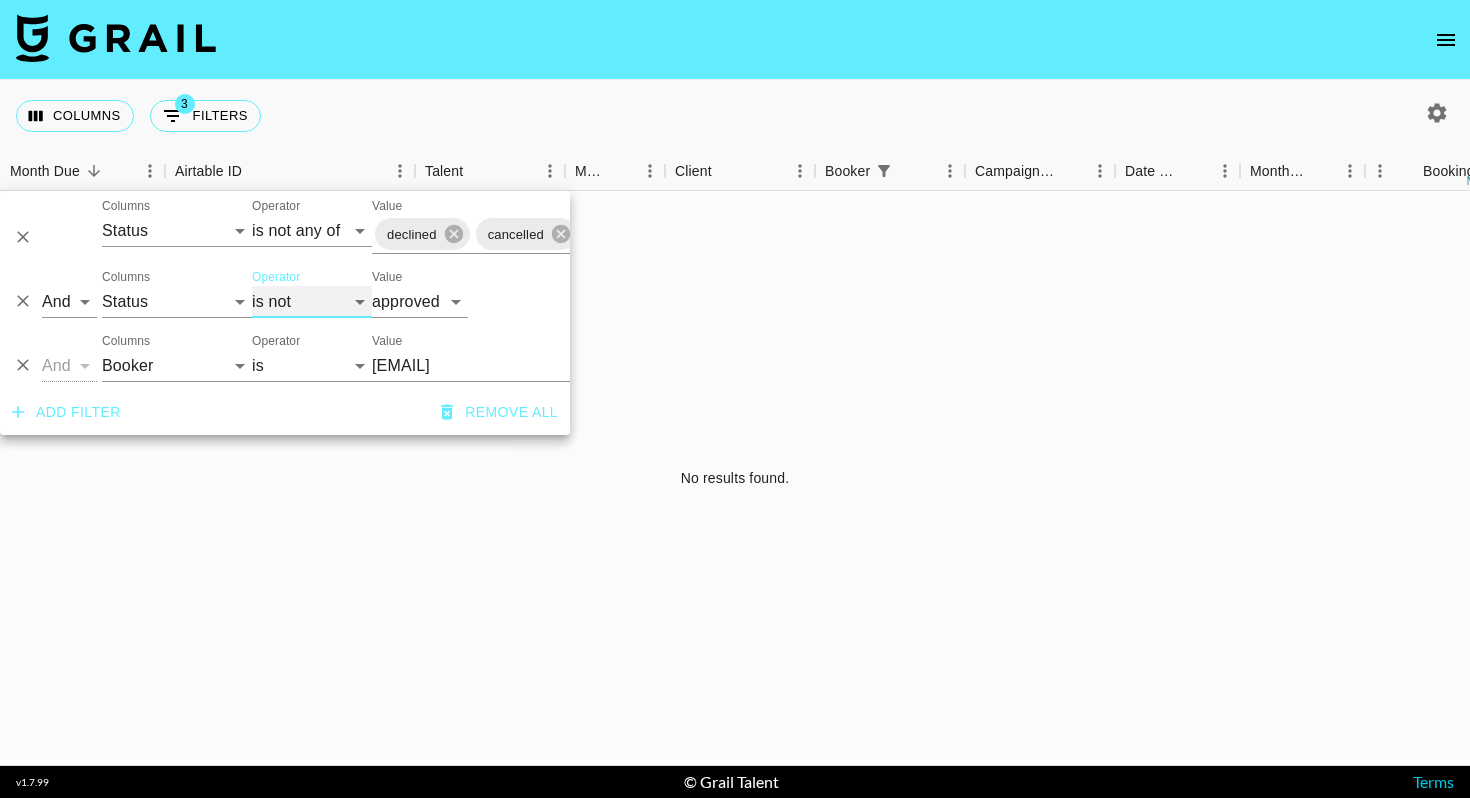 click on "is is not is any of is not any of" at bounding box center (312, 302) 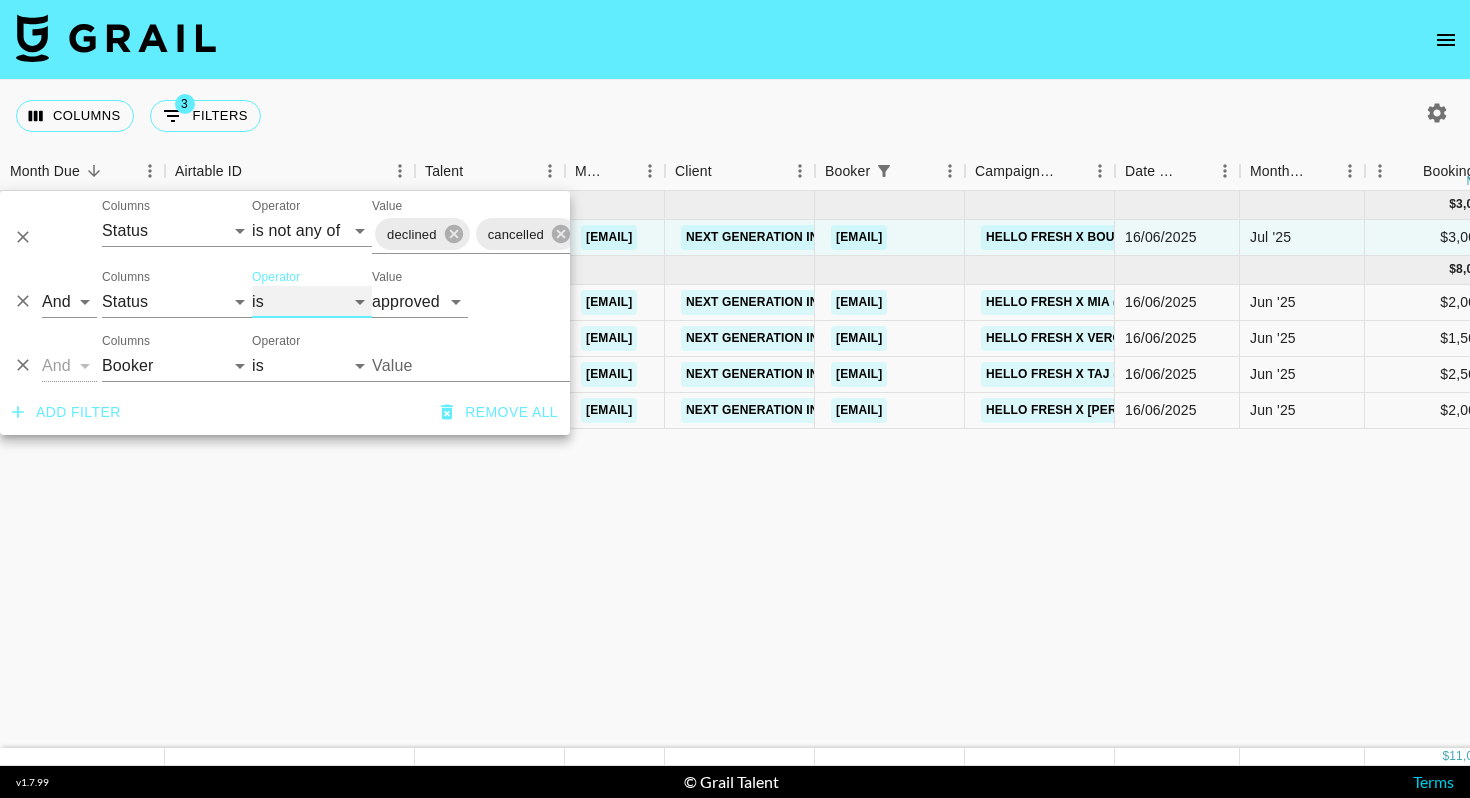 type on "[EMAIL]" 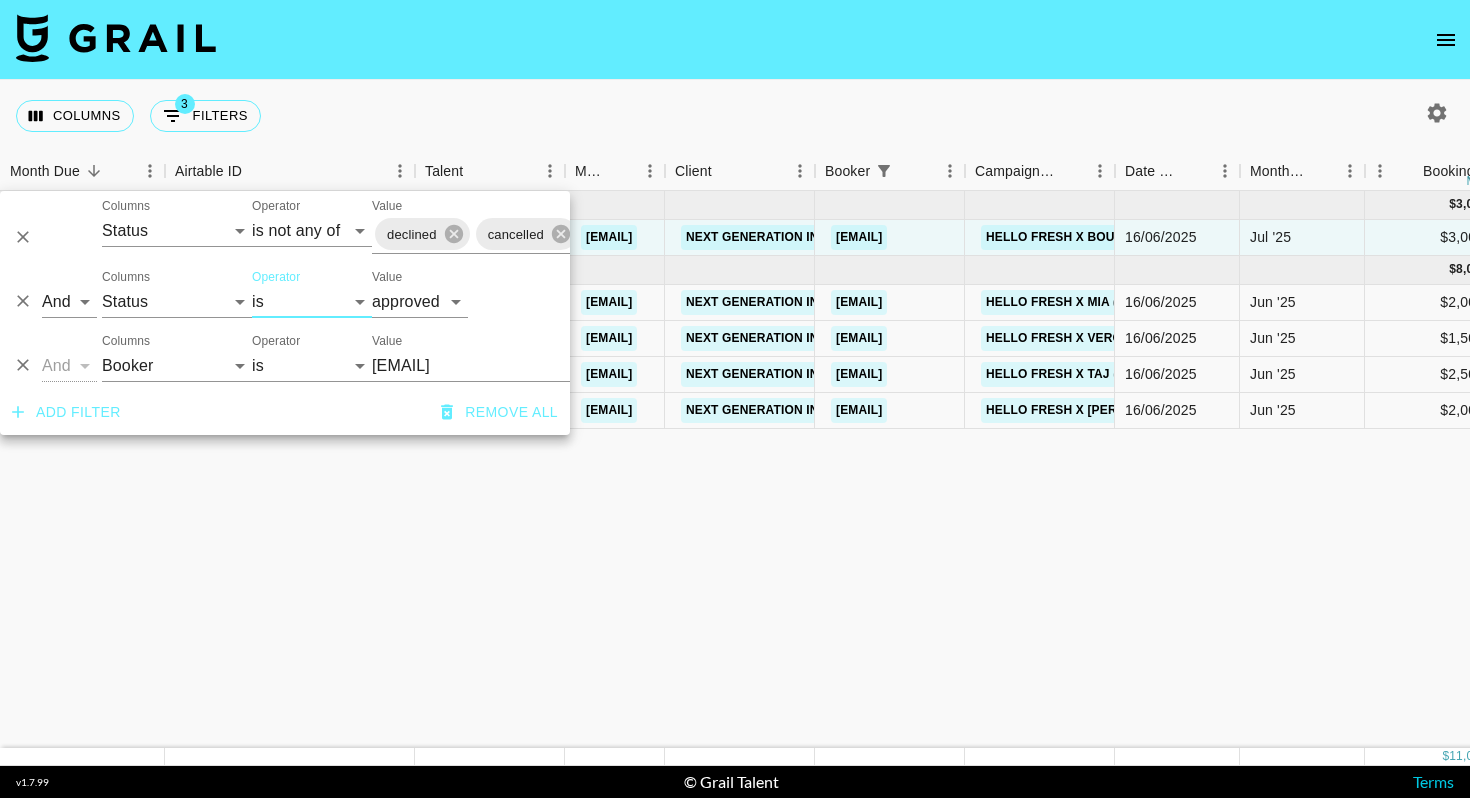 click on "[EMAIL]" at bounding box center (494, 365) 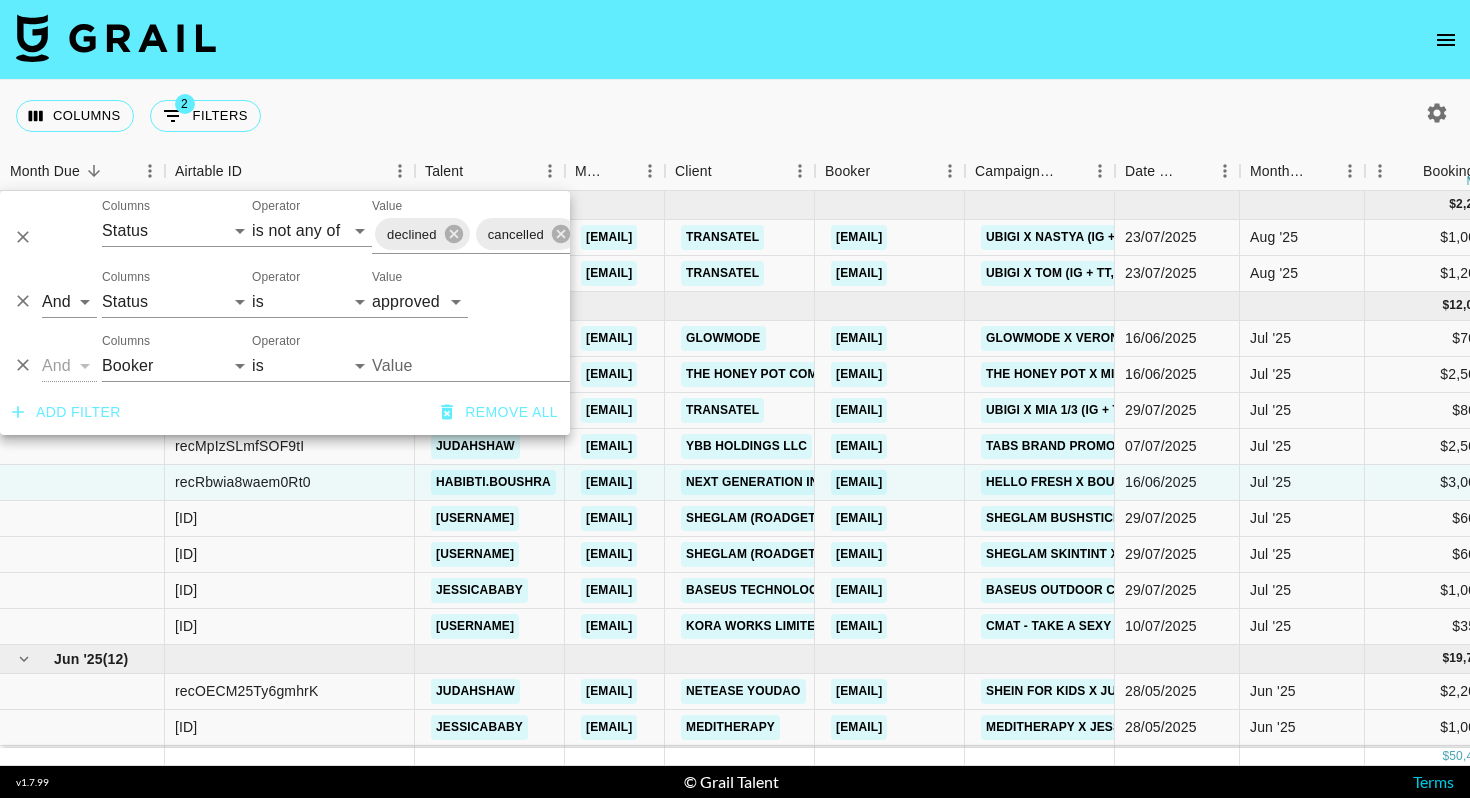 click on "Columns 2 Filters + Booking" at bounding box center (735, 116) 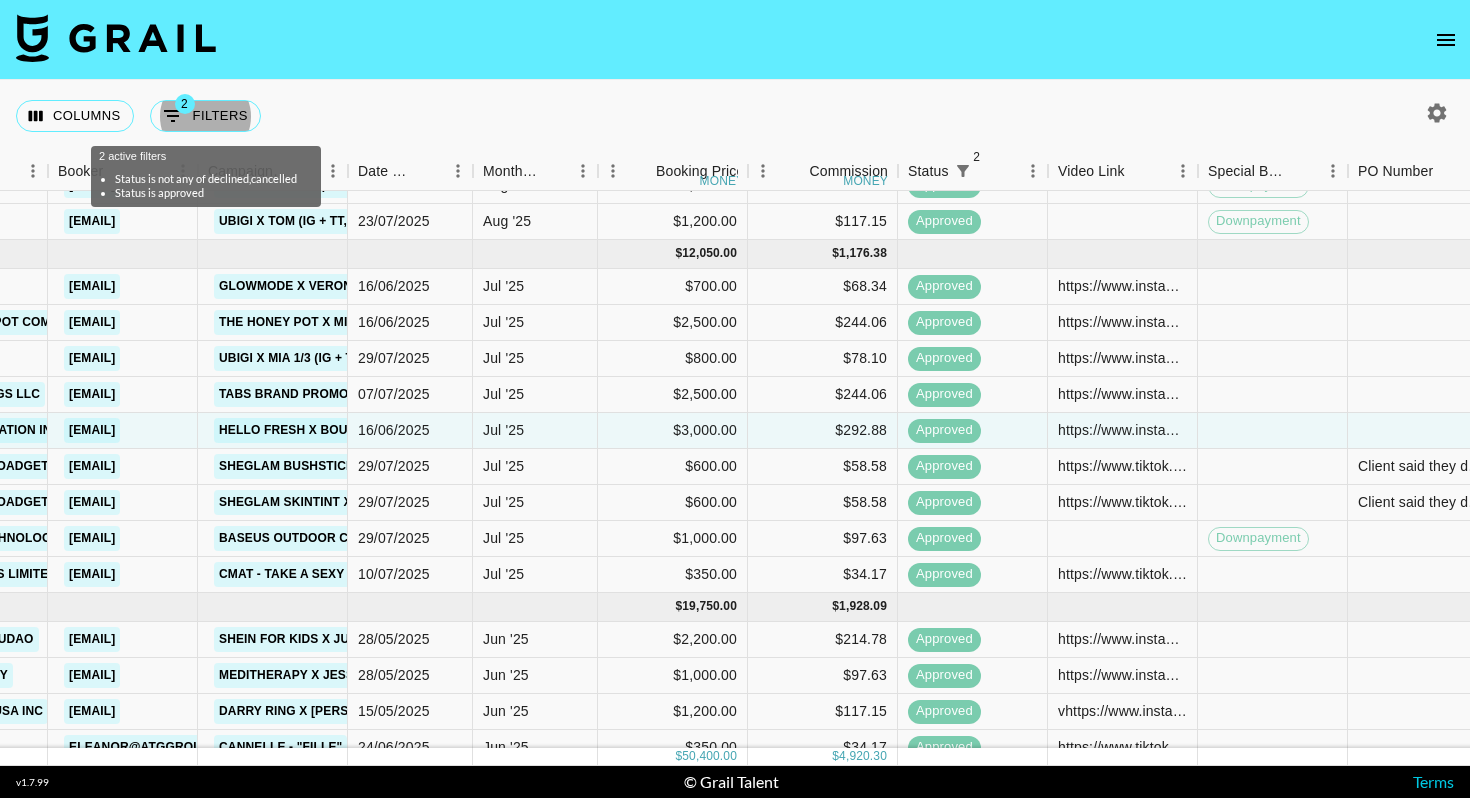 scroll, scrollTop: 52, scrollLeft: 1049, axis: both 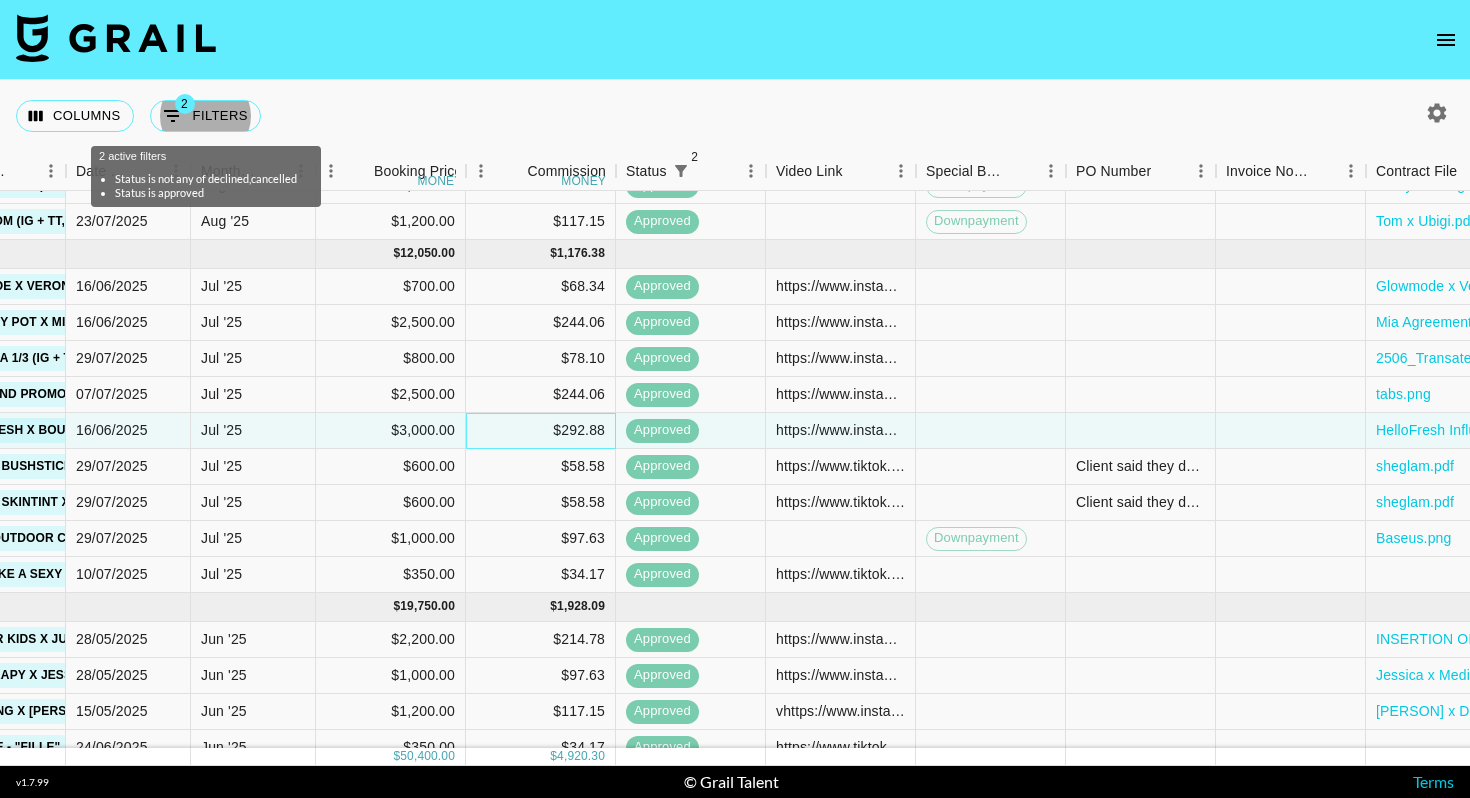 click on "$292.88" at bounding box center (541, 431) 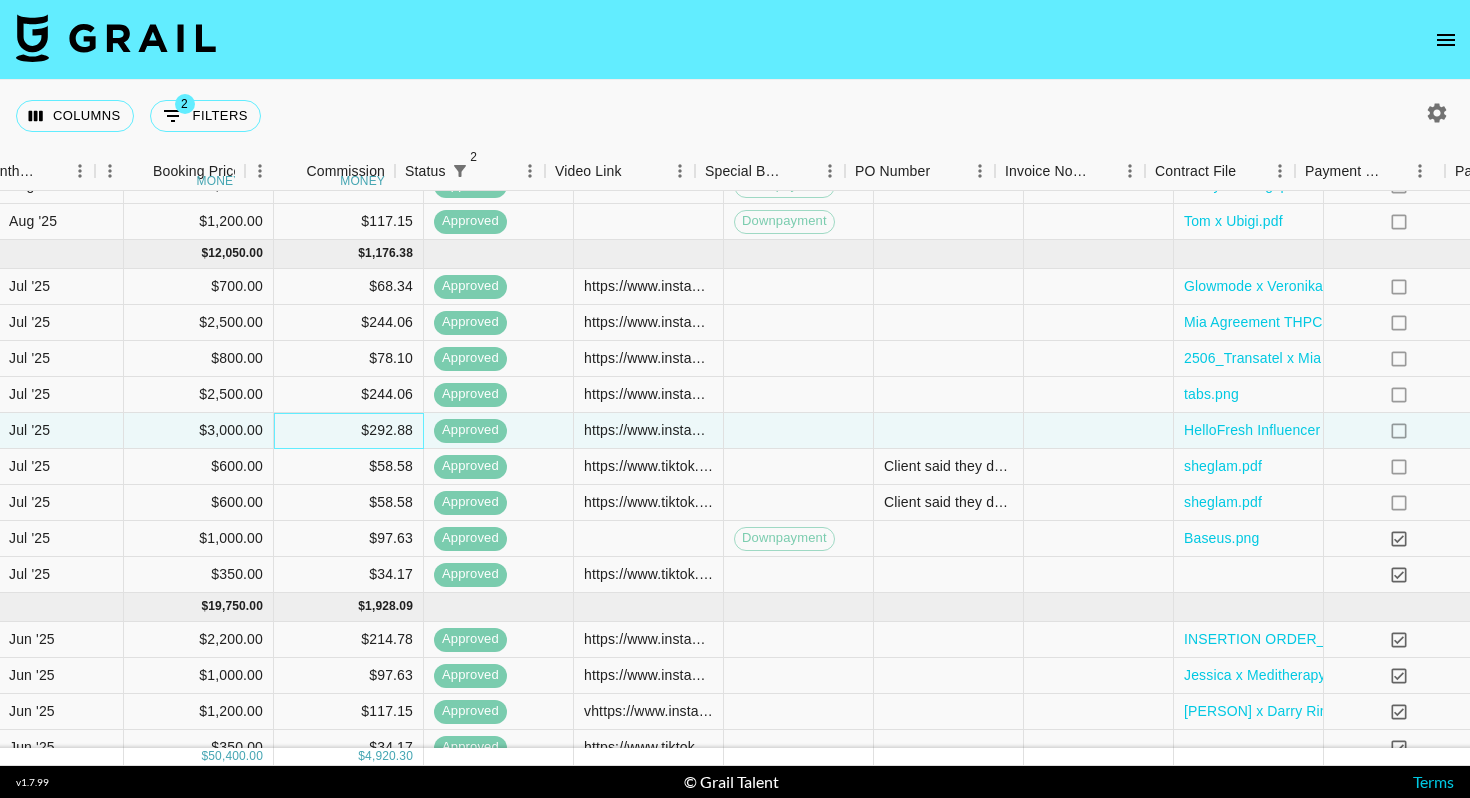 scroll, scrollTop: 52, scrollLeft: 1270, axis: both 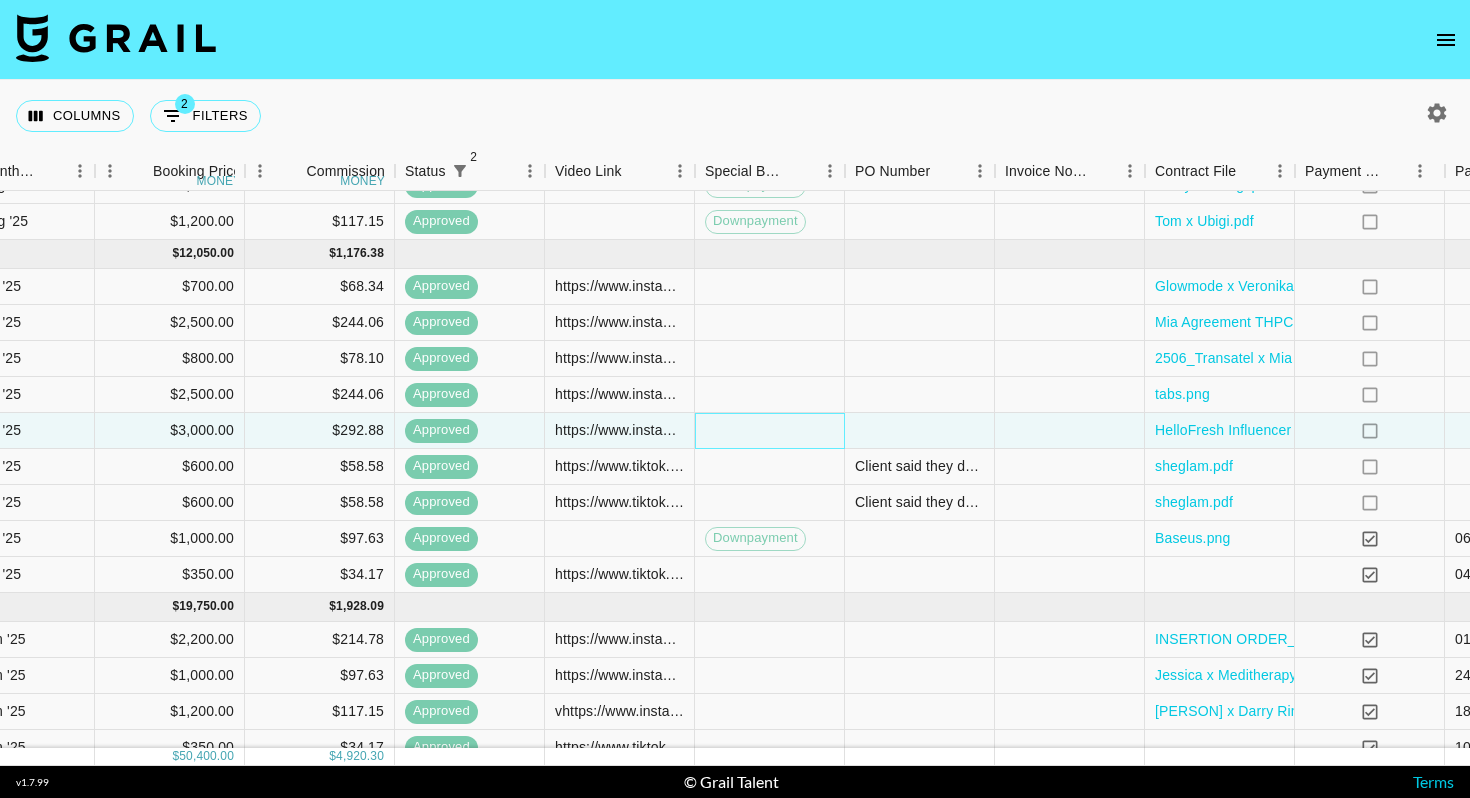 click at bounding box center (770, 431) 